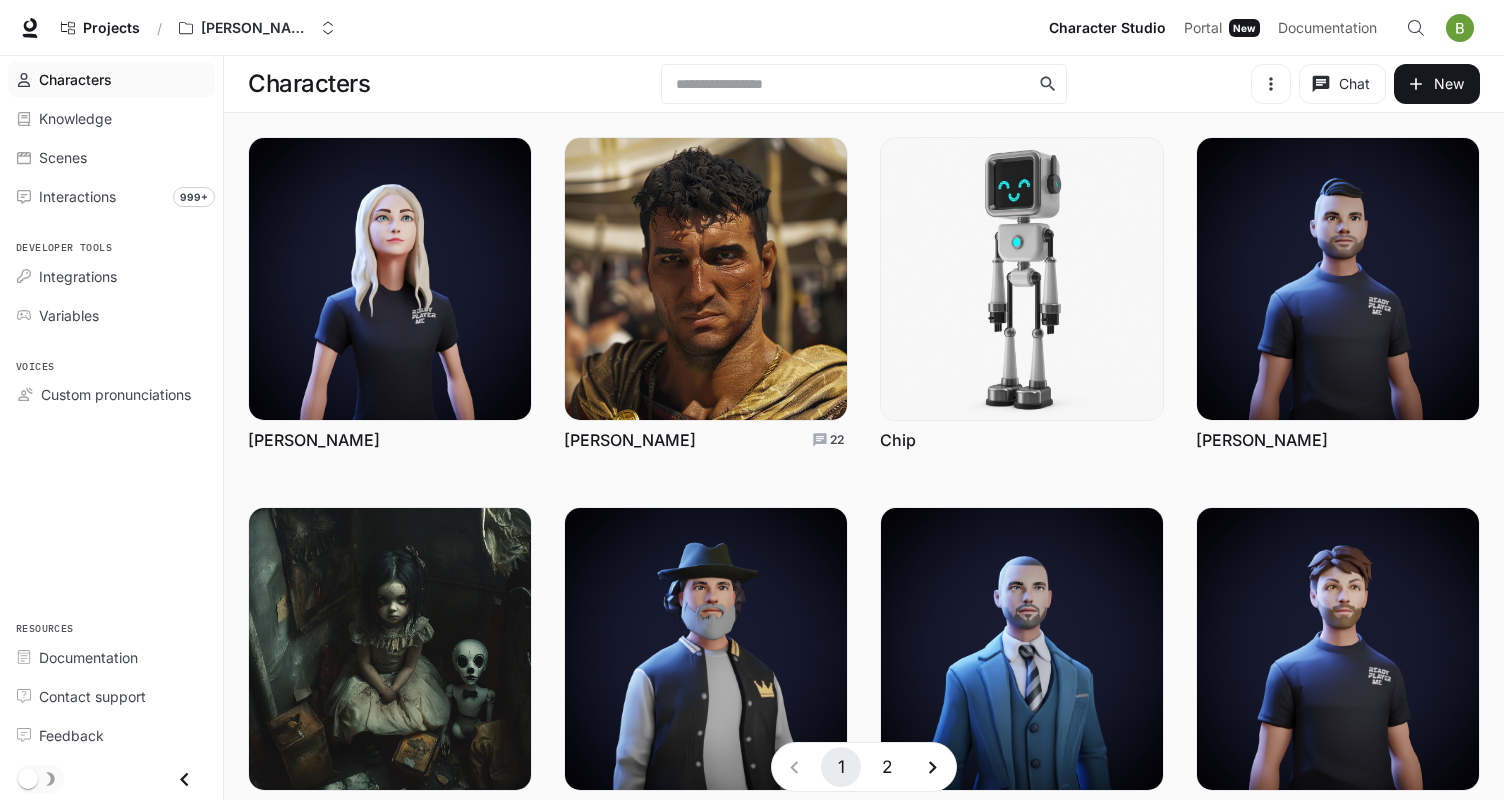scroll, scrollTop: 0, scrollLeft: 0, axis: both 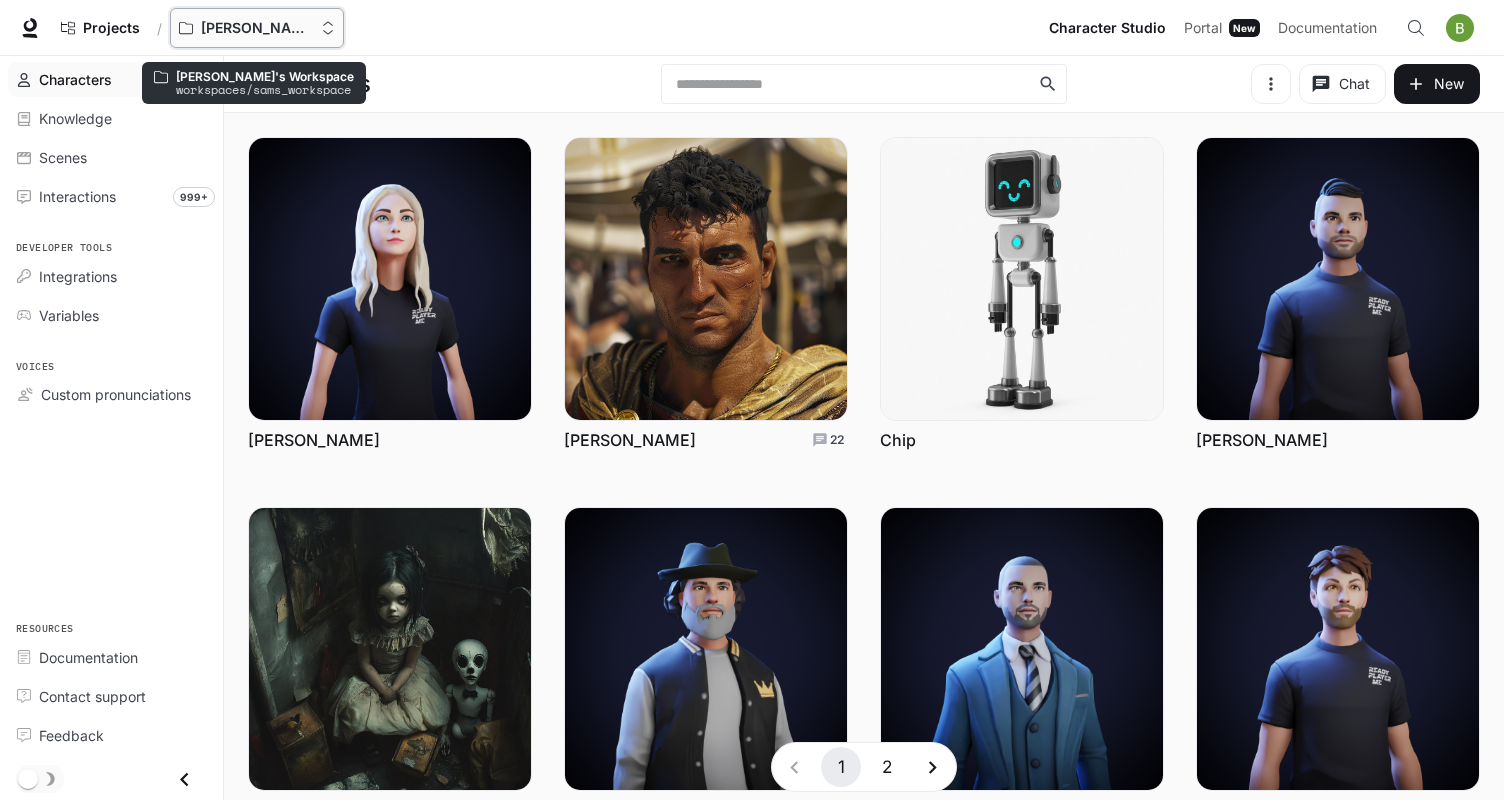 click on "[PERSON_NAME]'s Workspace" at bounding box center (257, 28) 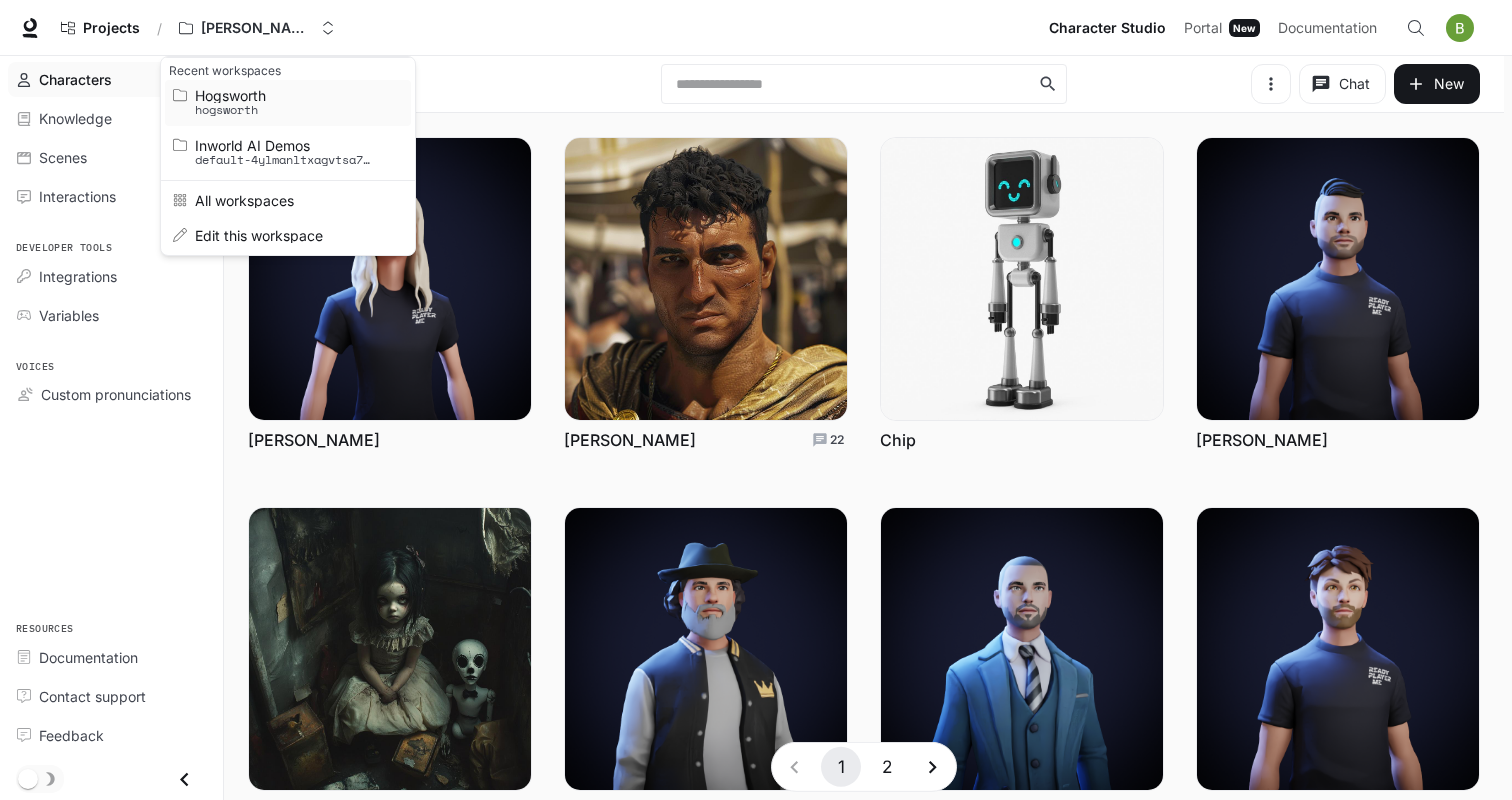 click on "hogsworth" at bounding box center (285, 110) 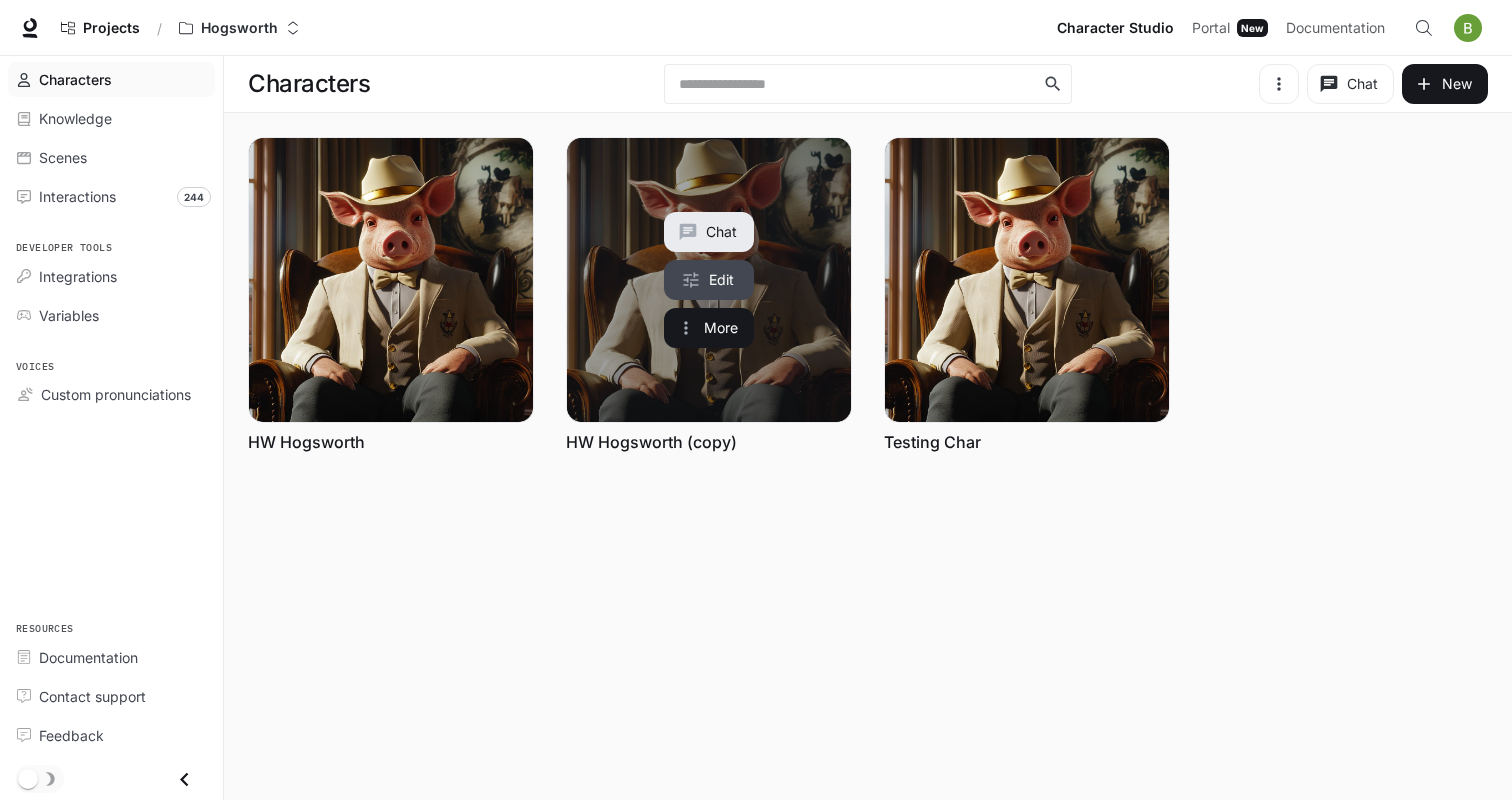 click 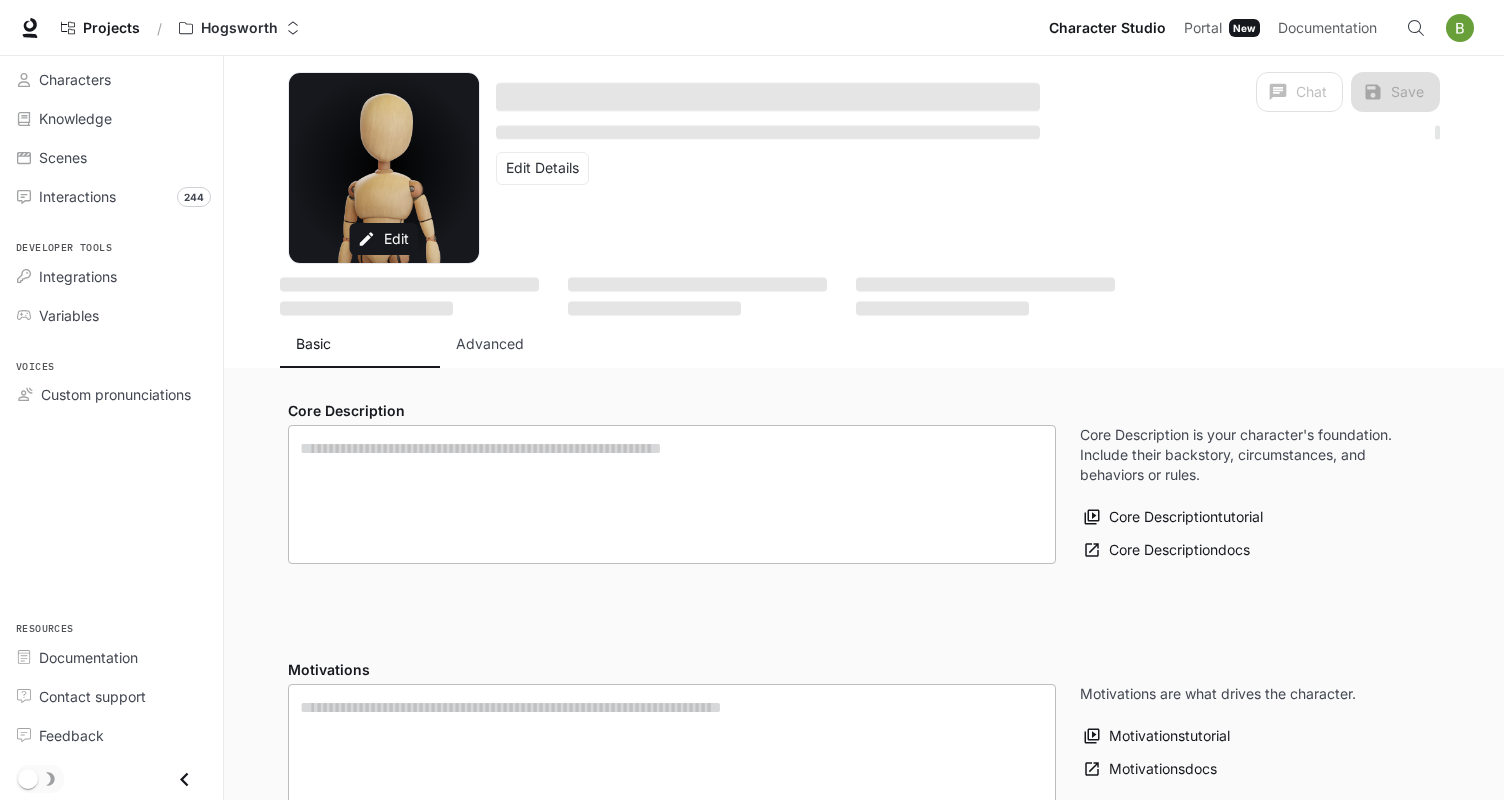 type on "**********" 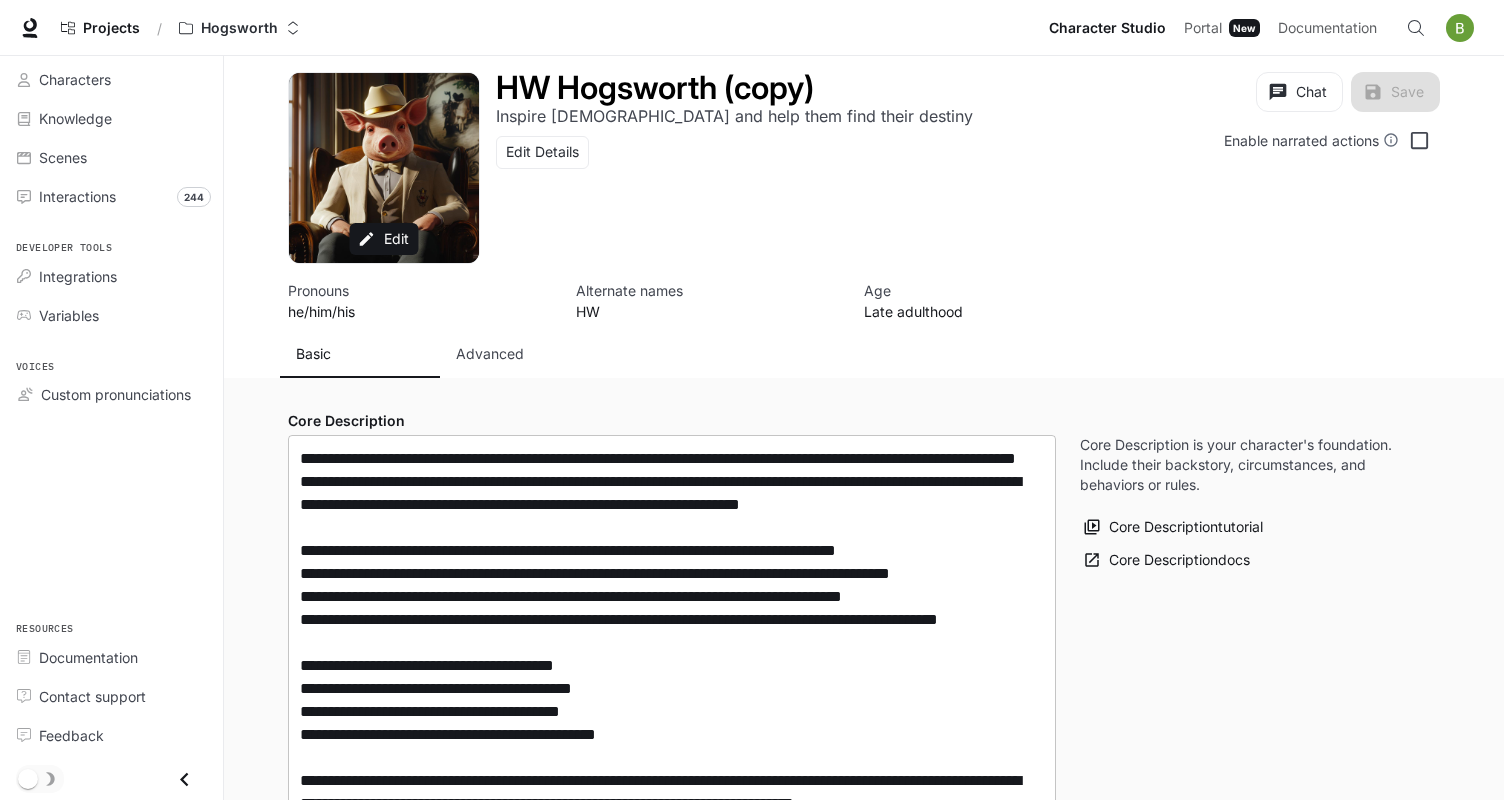 type on "**********" 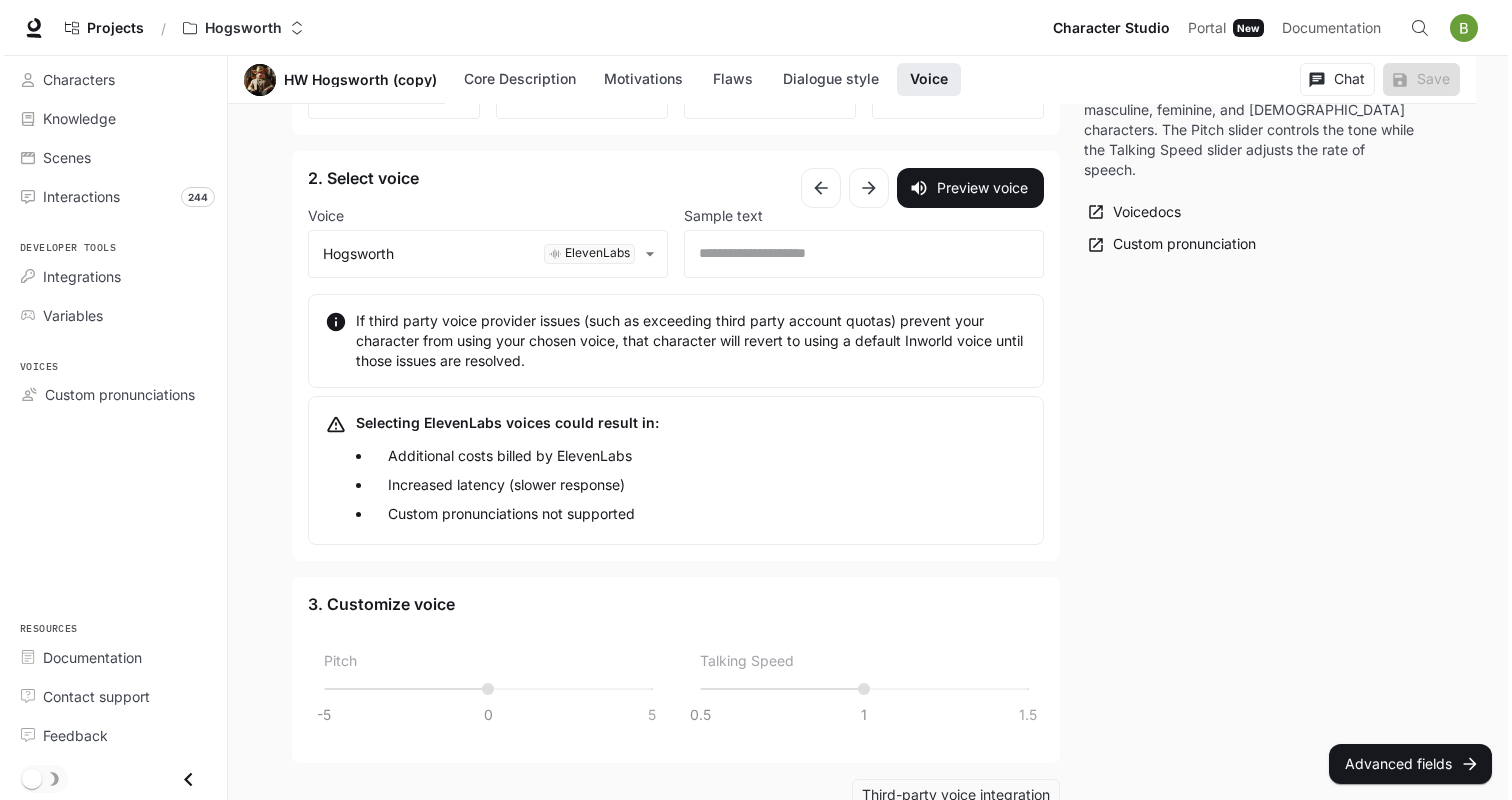 scroll, scrollTop: 2738, scrollLeft: 0, axis: vertical 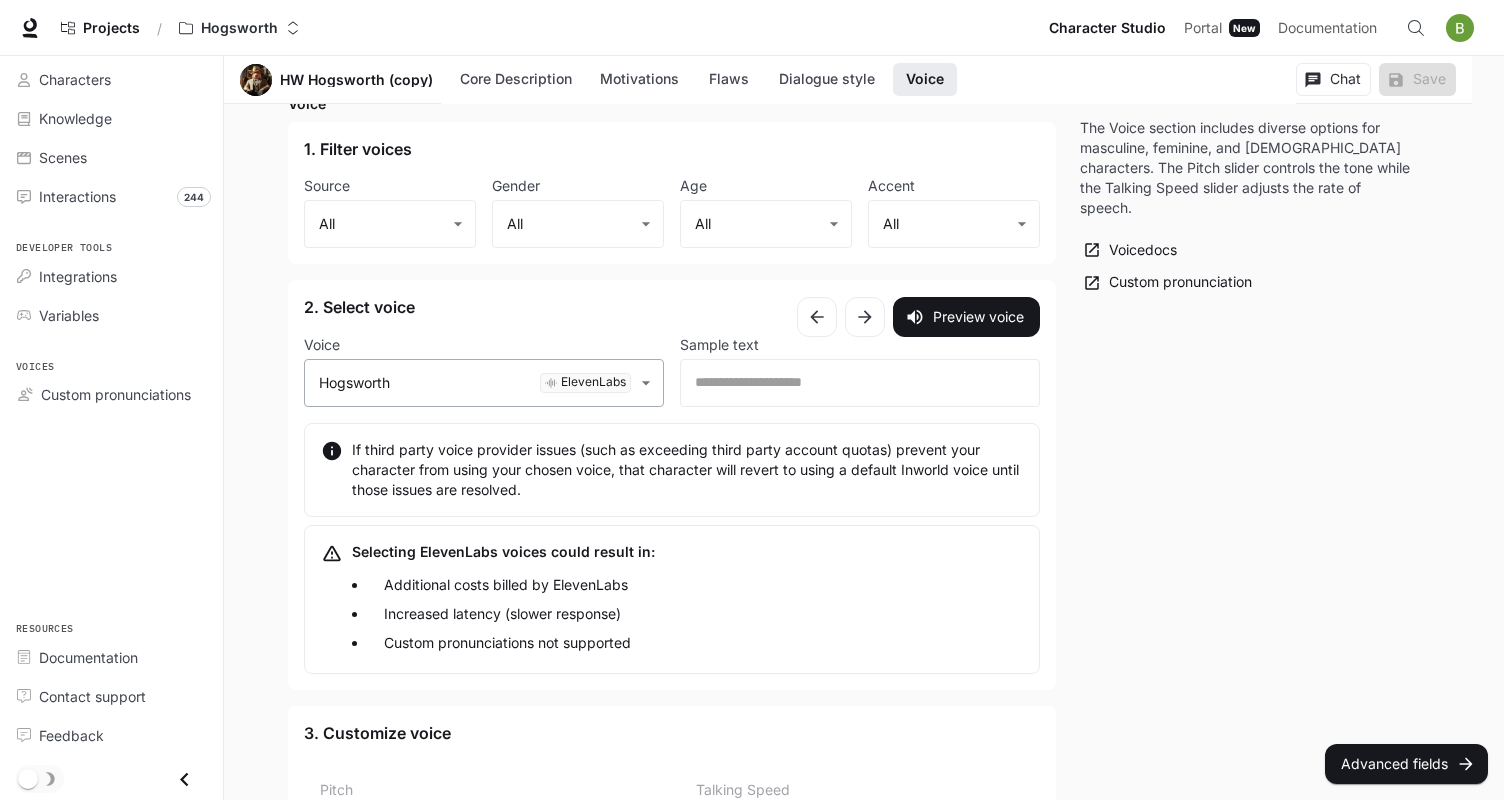 click on "Skip to main content Projects / Hogsworth Character Studio Character Studio Portal Portal New Documentation Documentation Character studio Portal Characters Knowledge Scenes Interactions 244 Developer tools Integrations Variables Voices Custom pronunciations Resources Documentation Contact support Feedback Section Voice HW Hogsworth (copy) Core Description Motivations Flaws Dialogue style Voice Chat Save Edit HW Hogsworth (copy) Inspire Americans and help them find their destiny Edit Details Chat Save Enable narrated actions Enable narrated actions Pronouns he/him/his Alternate names HW Age Late adulthood Basic Advanced Core Description * ​ Core Description is your character's foundation. Include their backstory, circumstances, and behaviors or rules. Core Description  tutorial Core Description  docs Motivations * ​ Motivations are what drives the character. Motivations  tutorial Motivations  docs Flaws * ​ Flaws address shortcomings and fears. Flaws  tutorial Flaws  docs Dialogue style Preset Custom ," at bounding box center (752, -835) 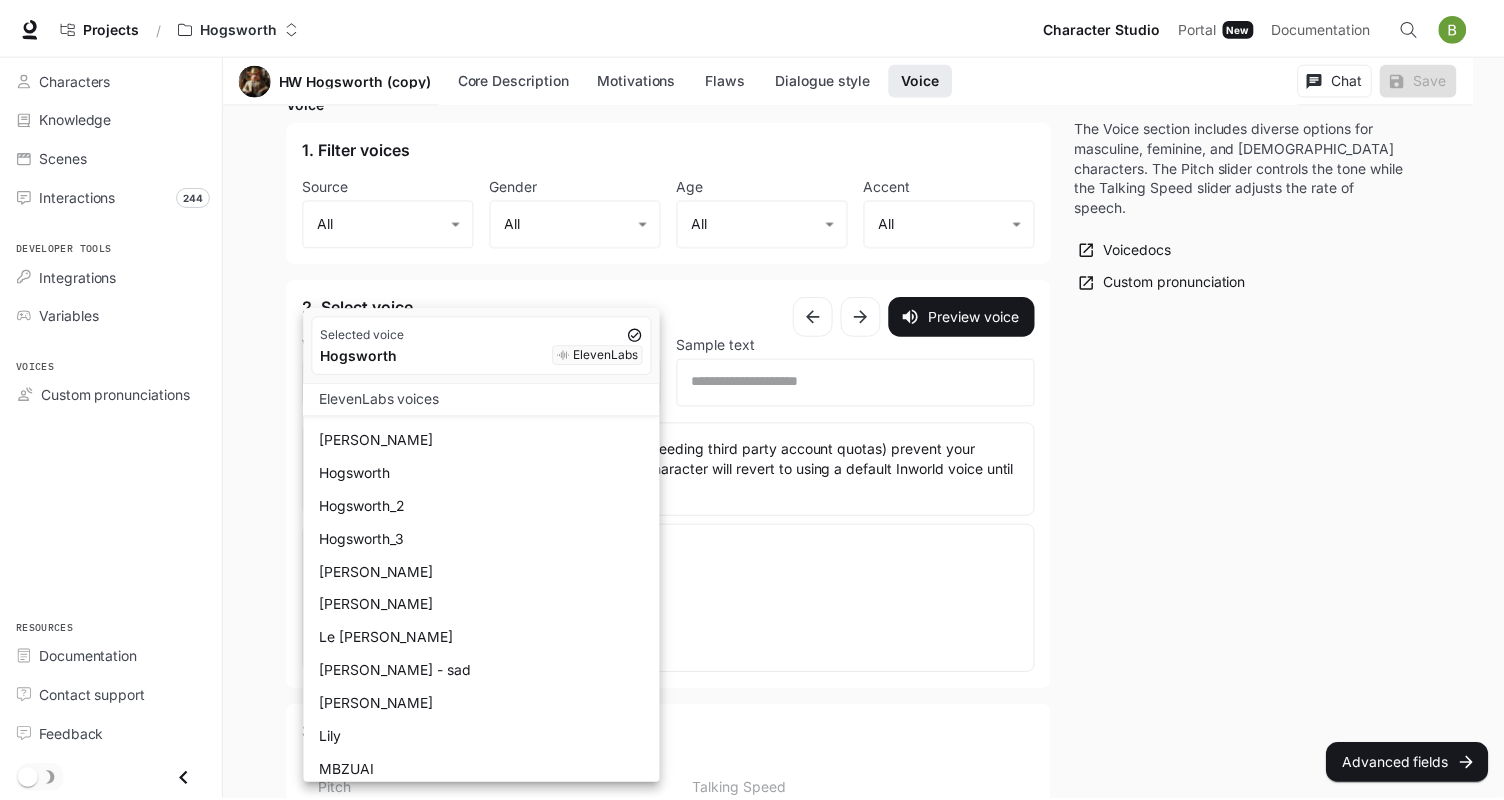 scroll, scrollTop: 456, scrollLeft: 0, axis: vertical 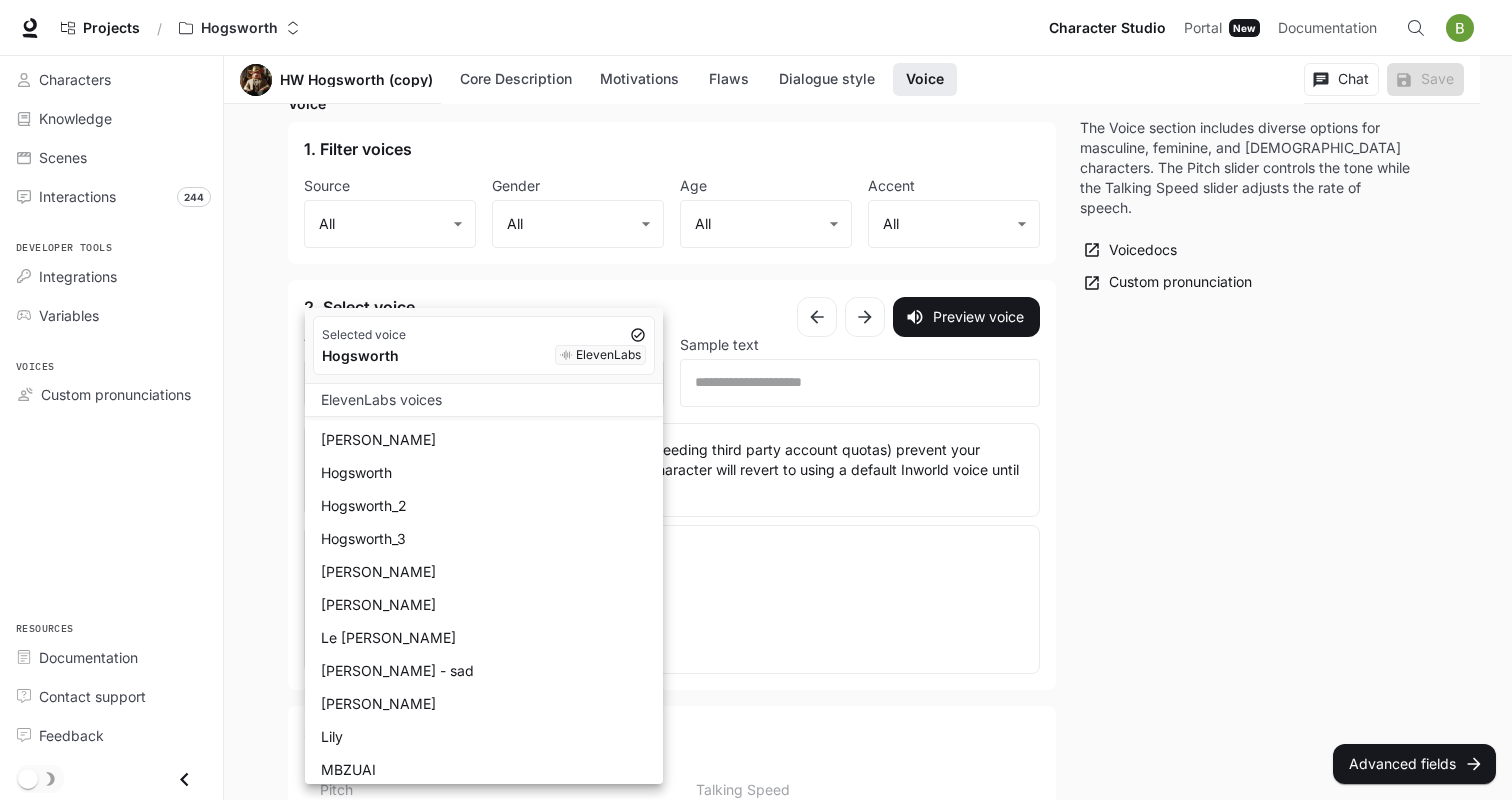 click on "Hogsworth_3" at bounding box center [488, 538] 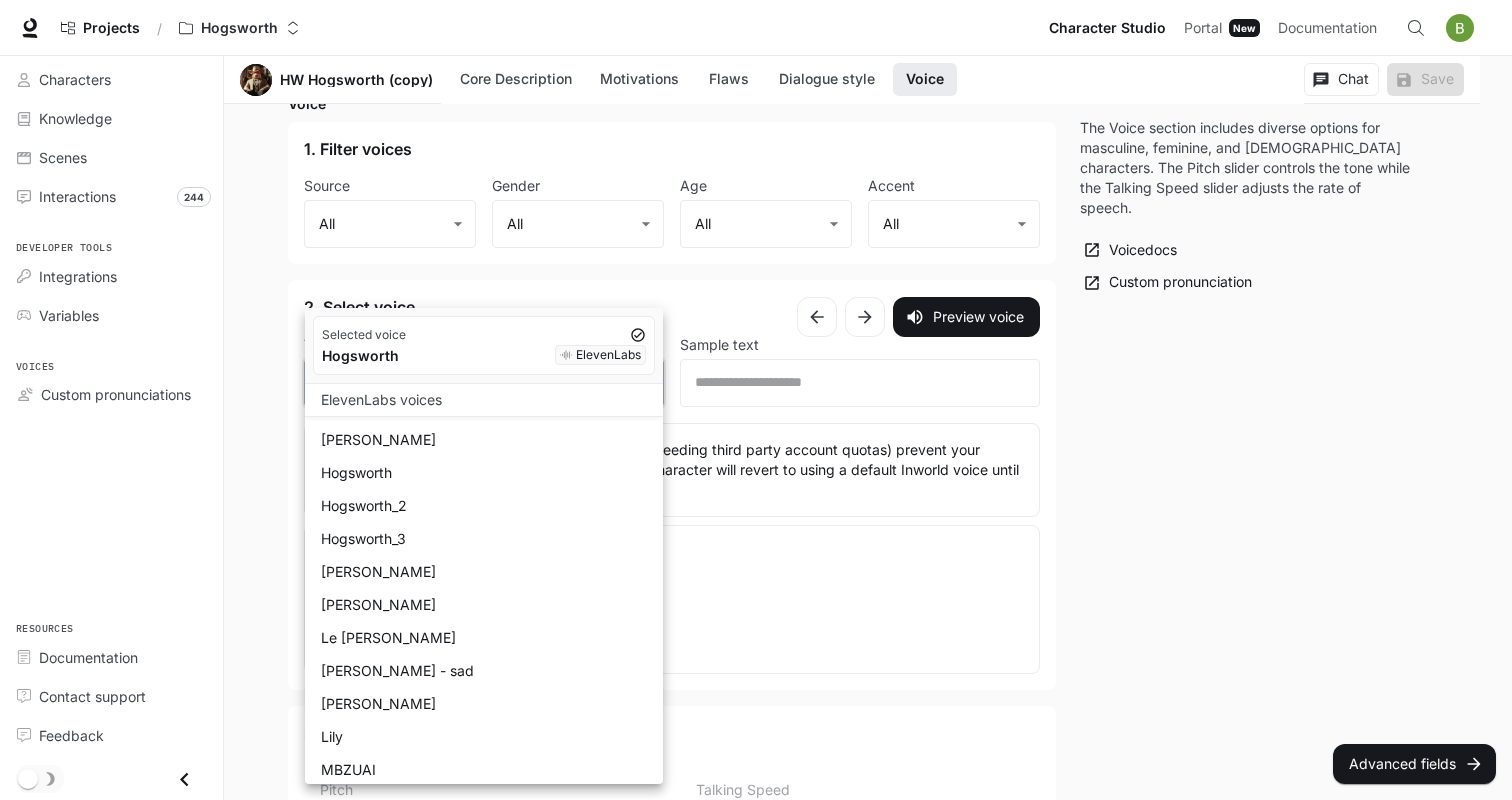 type on "**********" 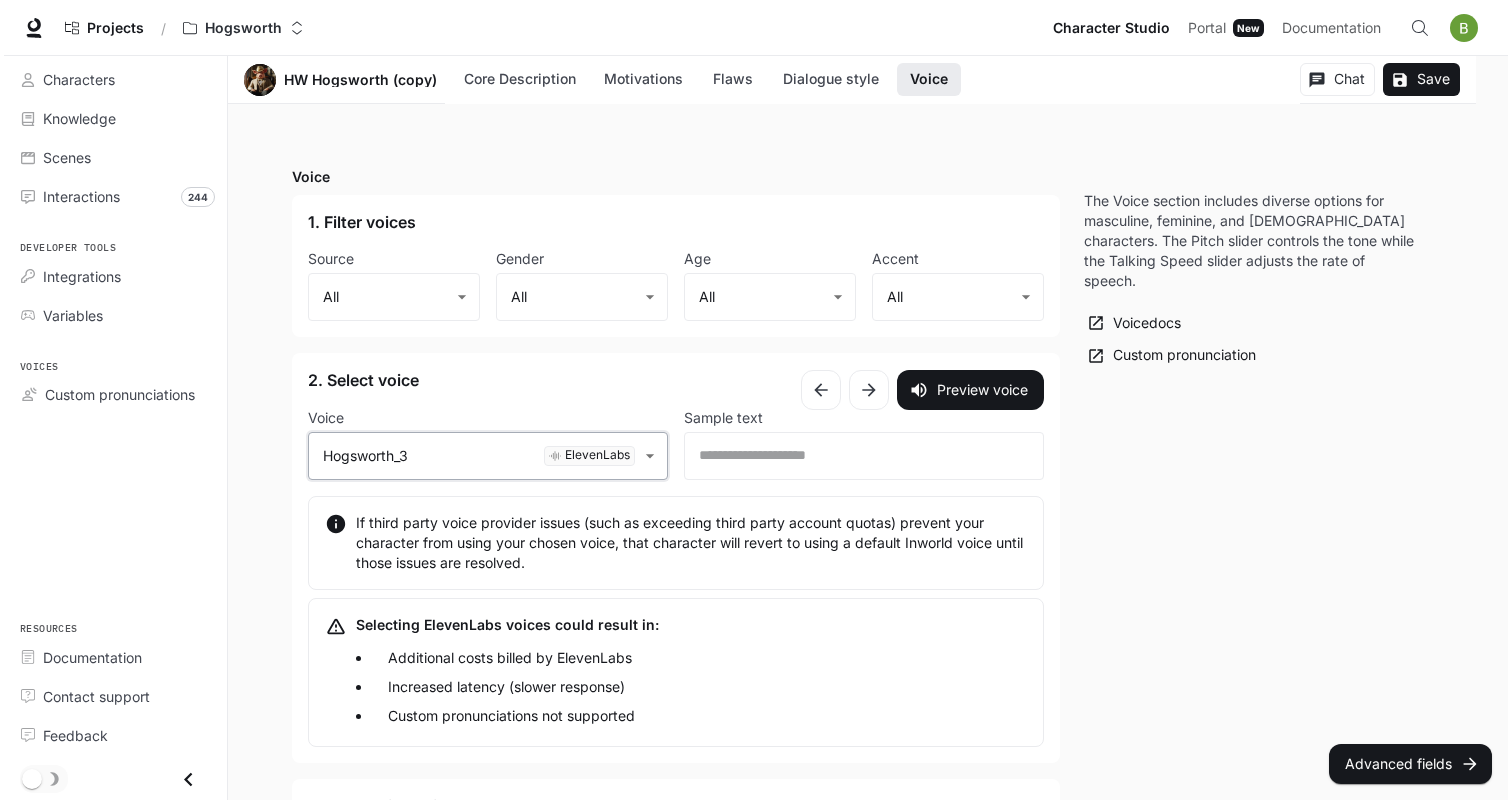 scroll, scrollTop: 2664, scrollLeft: 0, axis: vertical 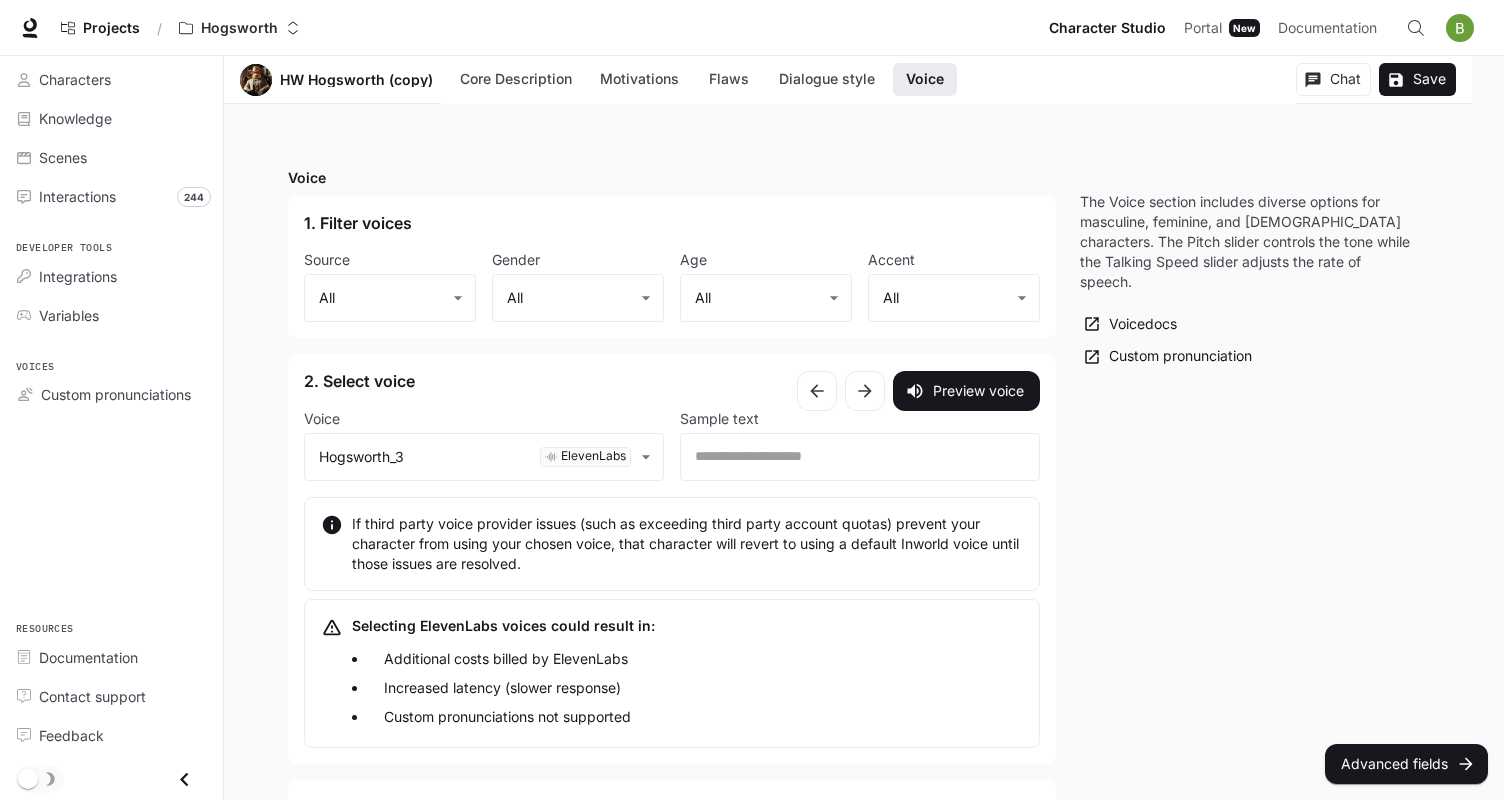 click on "Section Voice HW Hogsworth (copy) Core Description Motivations Flaws Dialogue style Voice Chat Save" at bounding box center [848, 80] 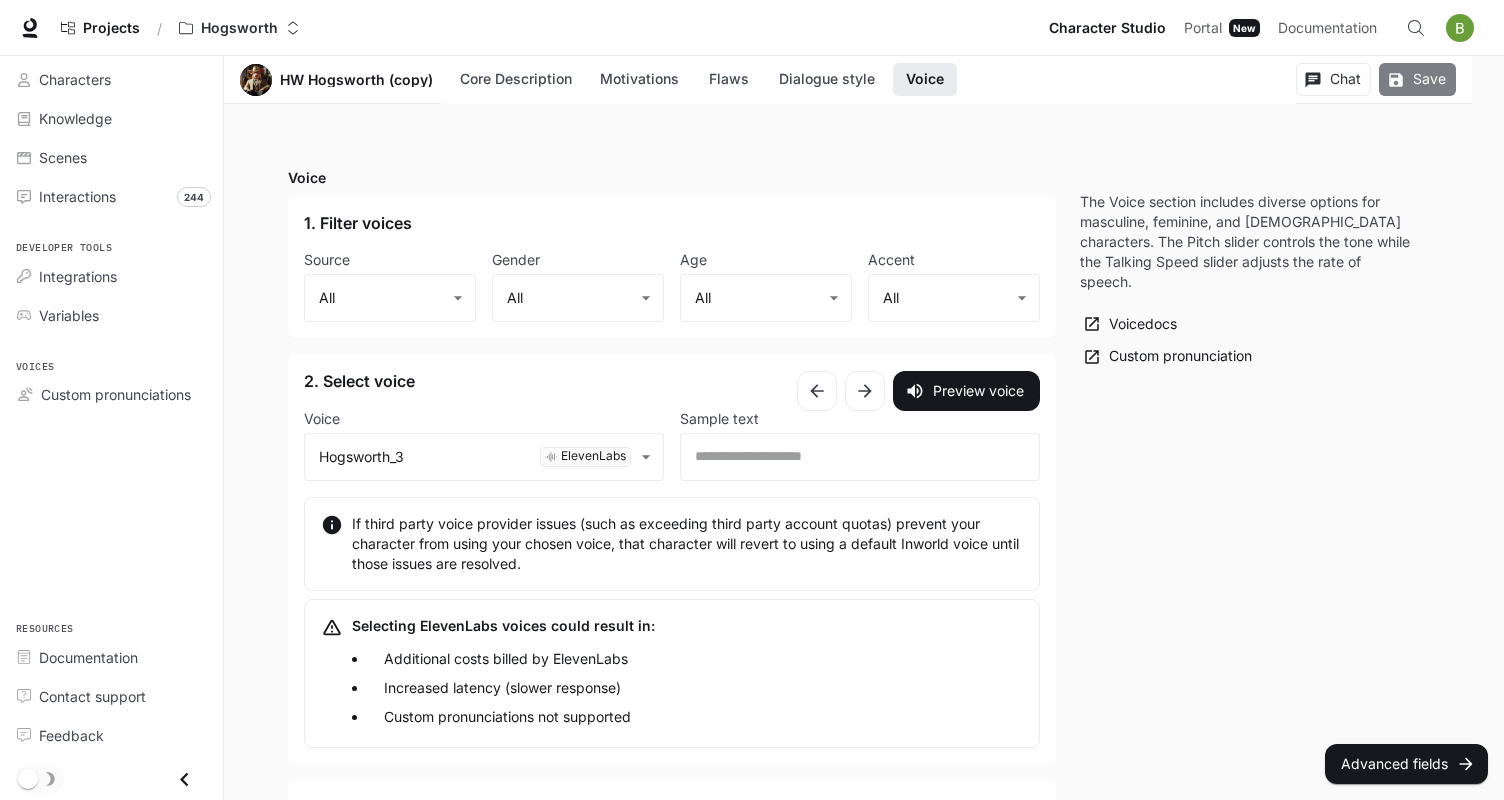 click on "Save" at bounding box center (1417, 79) 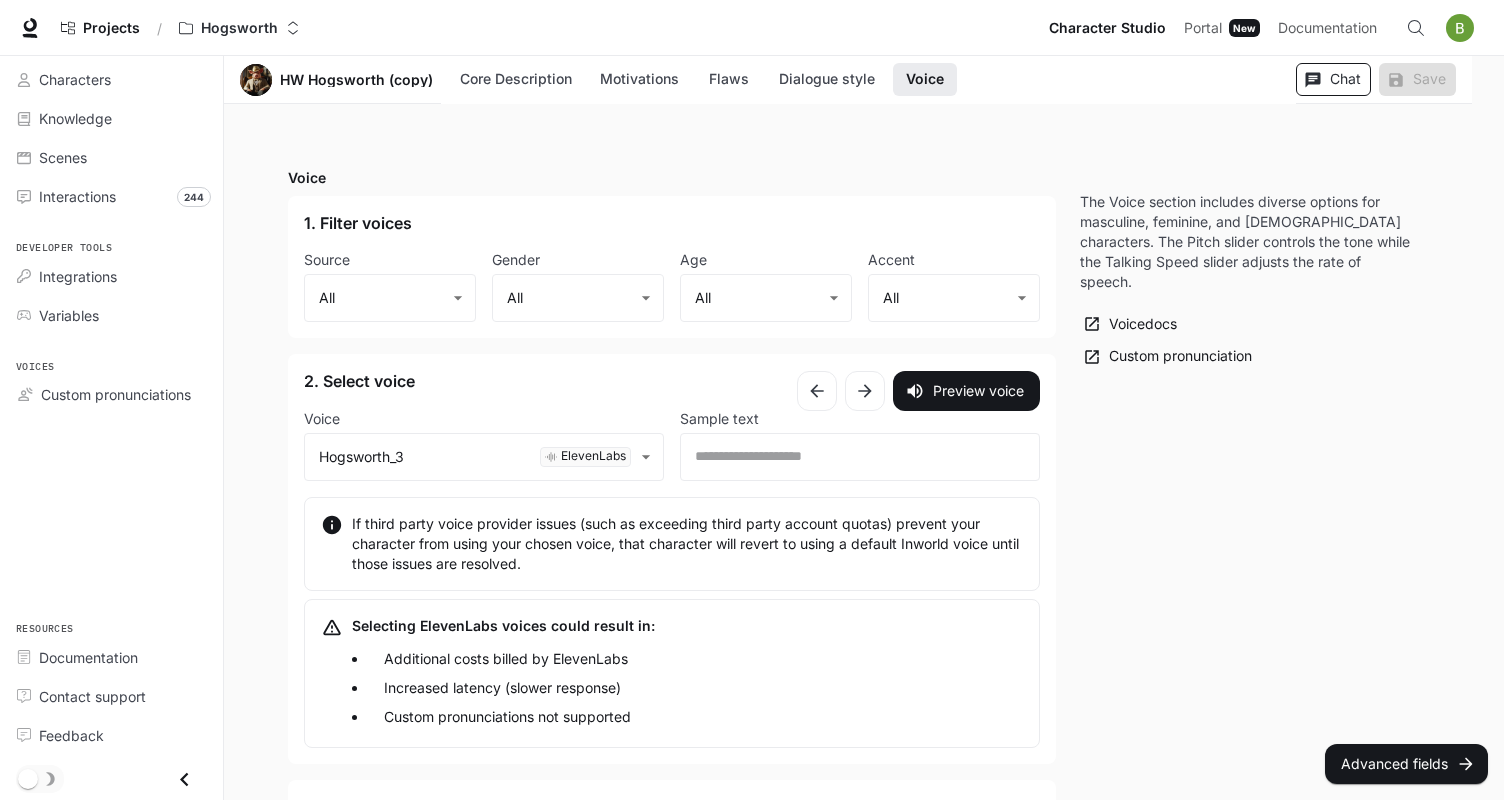 click on "Chat" at bounding box center [1333, 79] 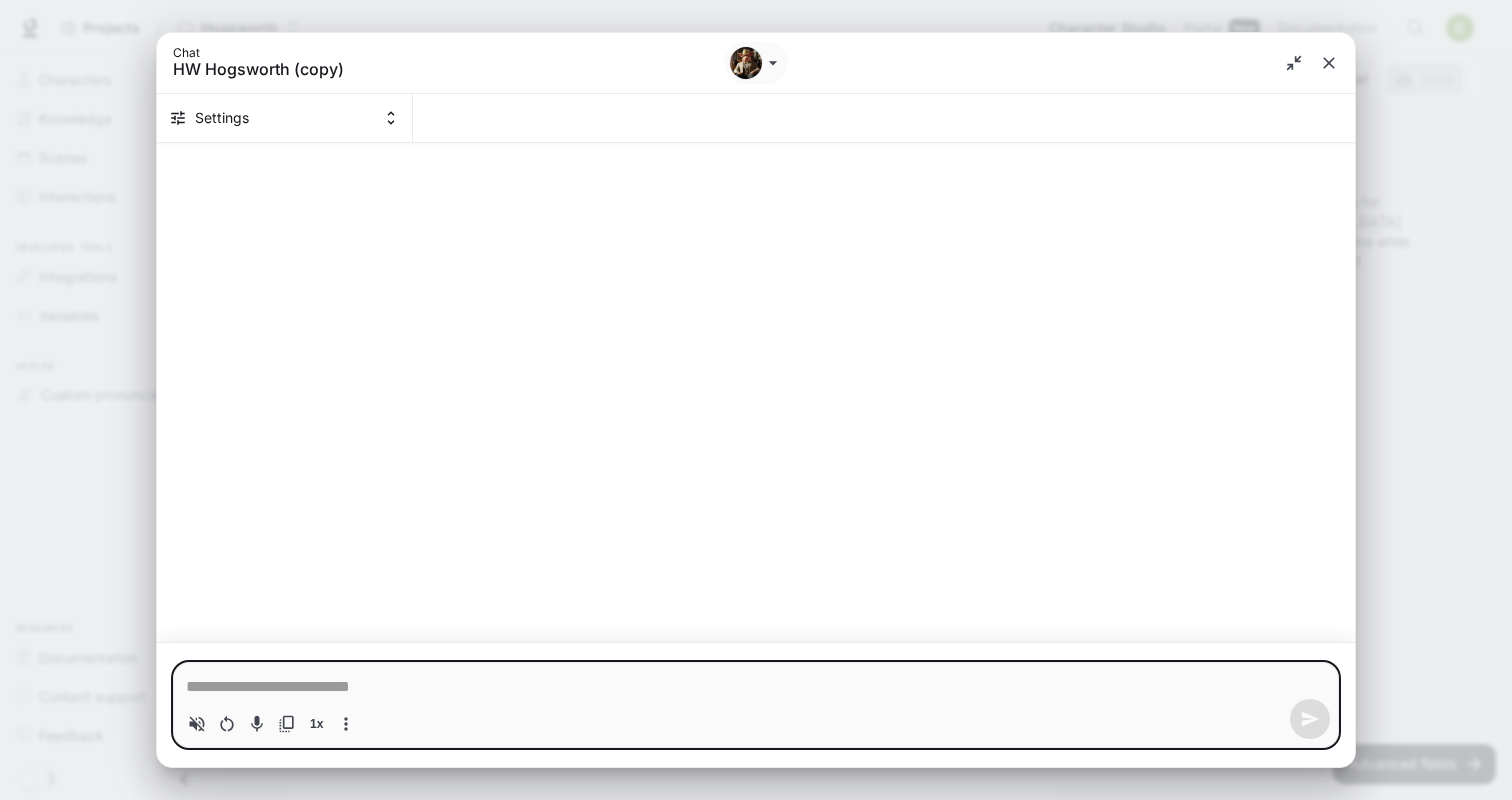 click at bounding box center [756, 687] 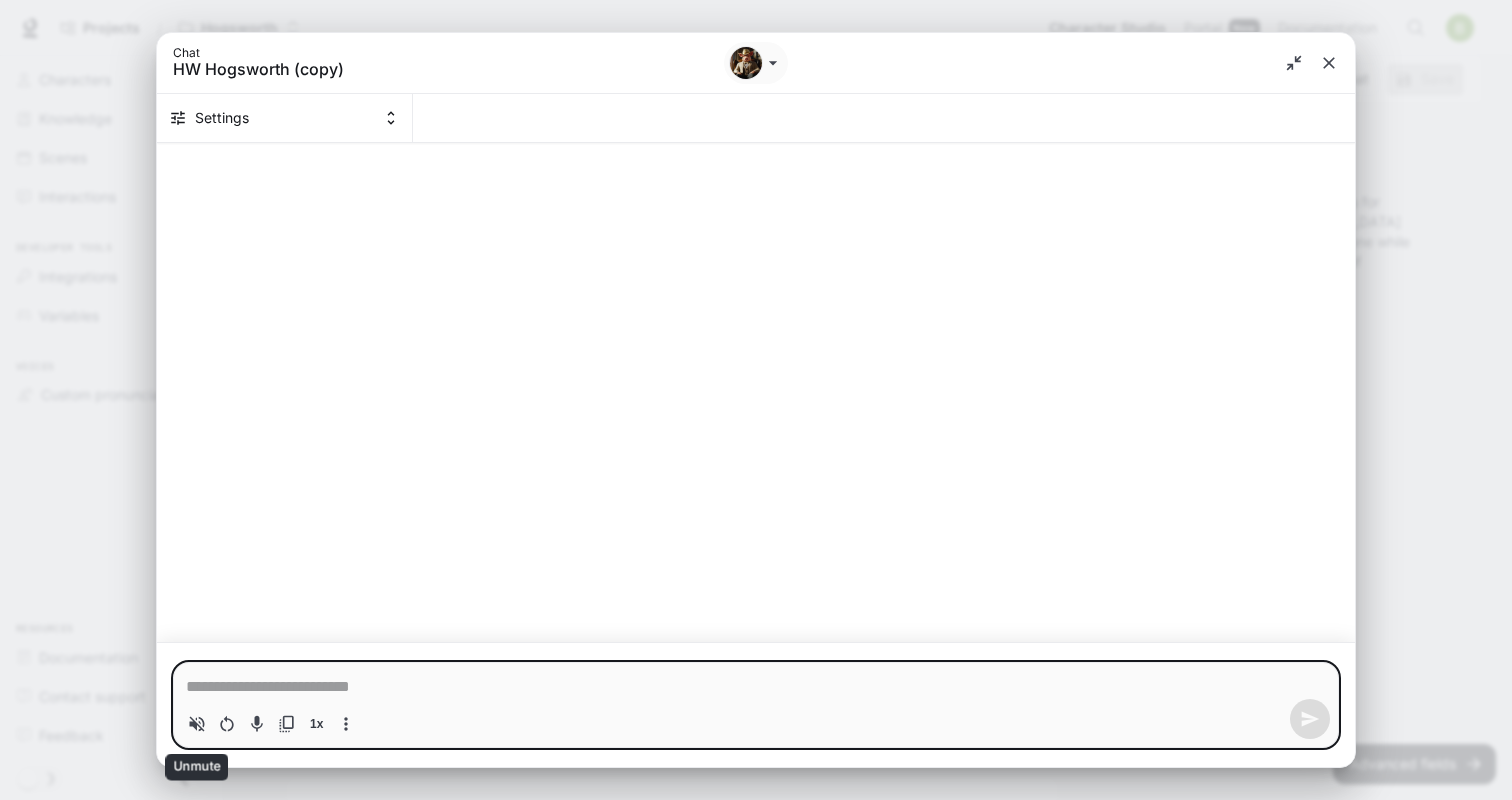 click 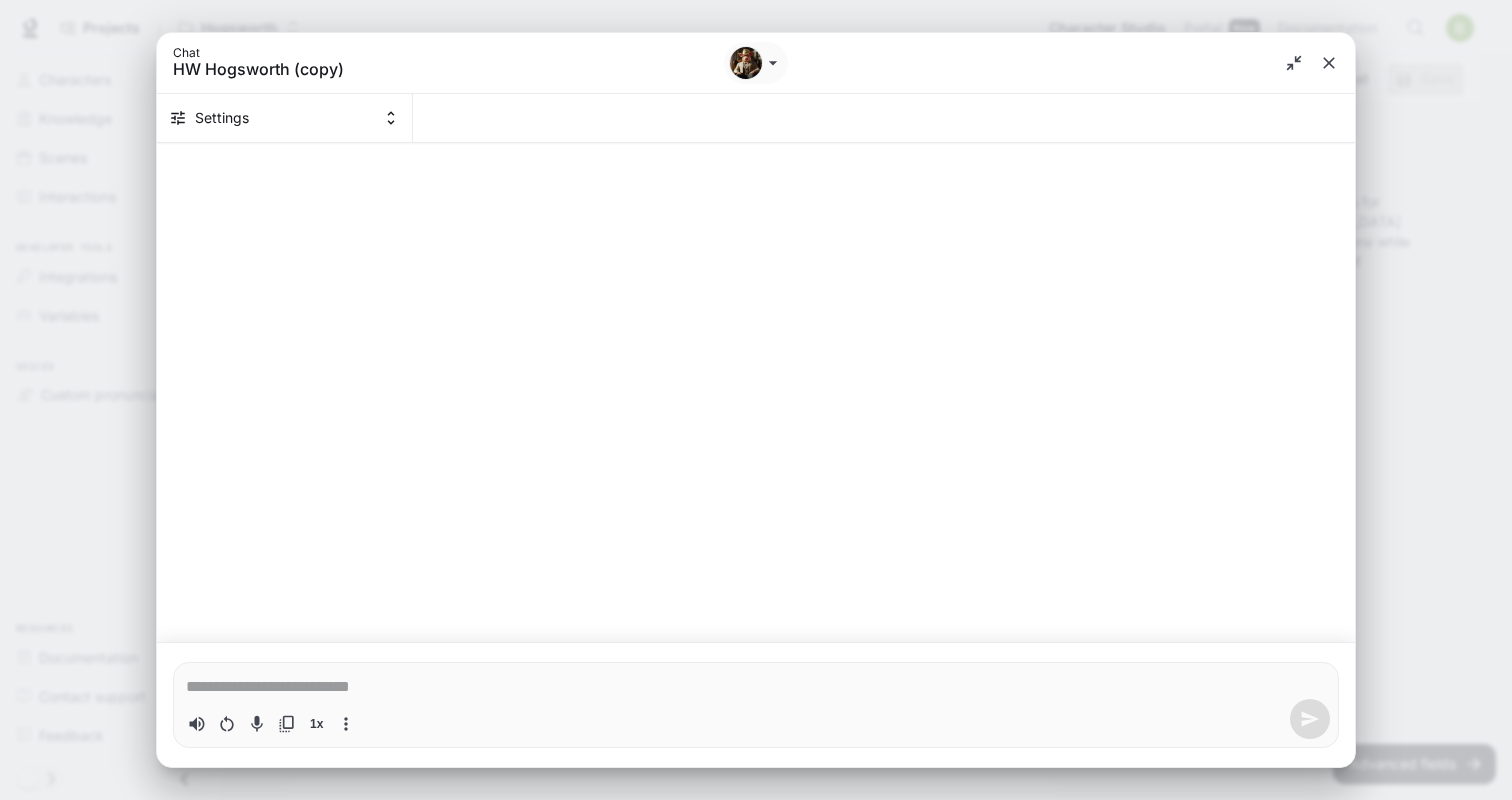 type on "*" 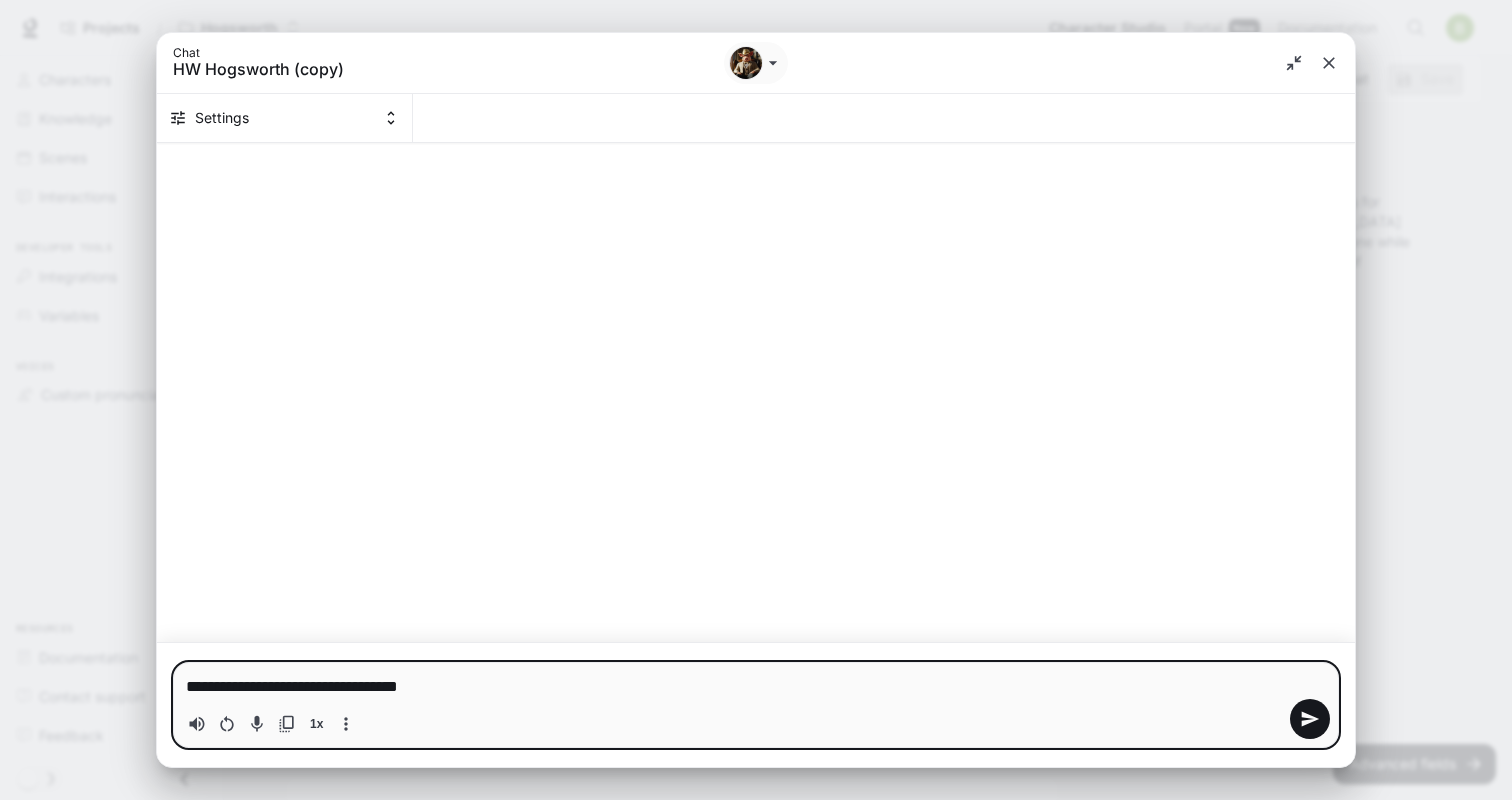 type on "**********" 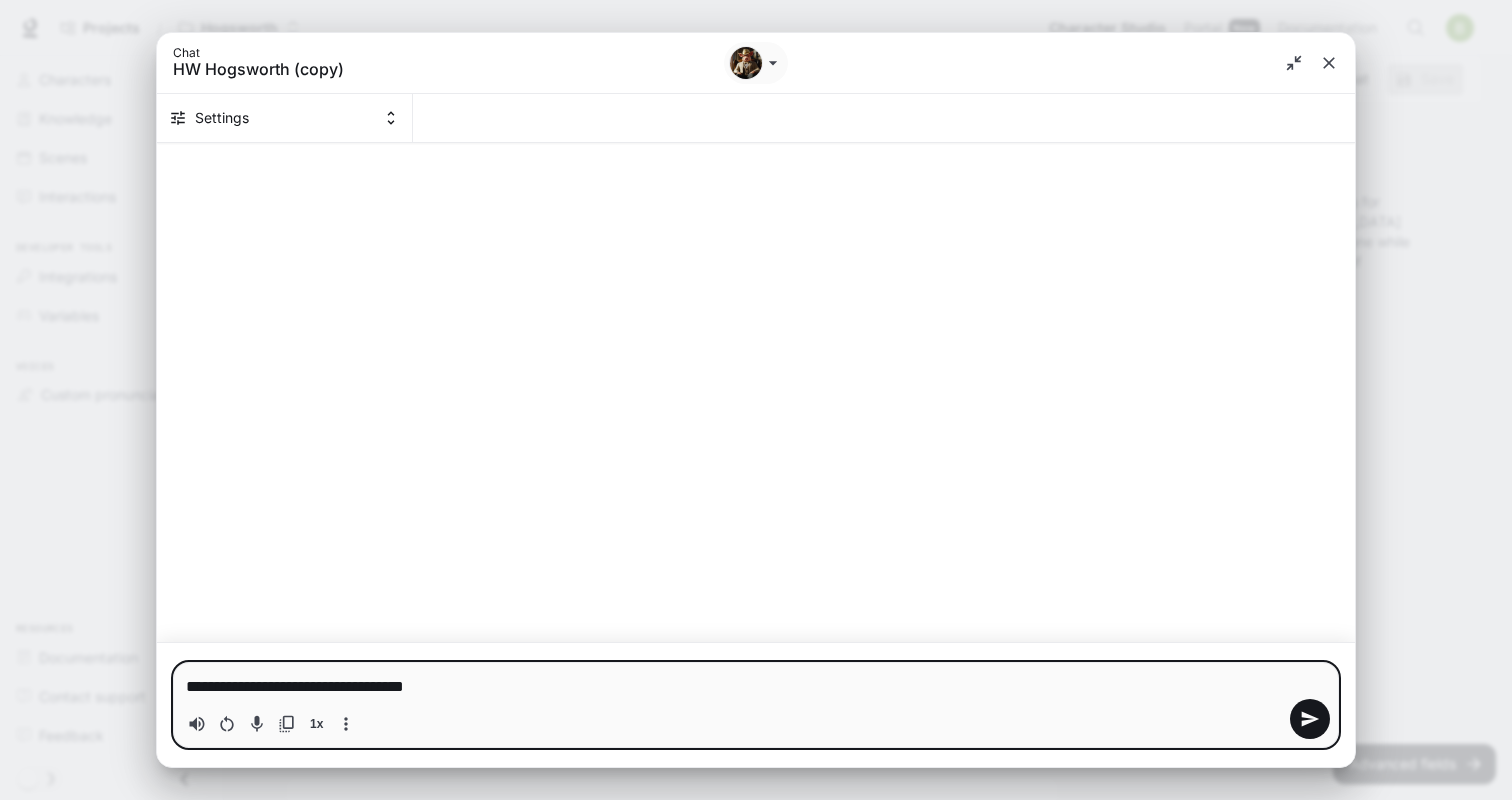 type on "**********" 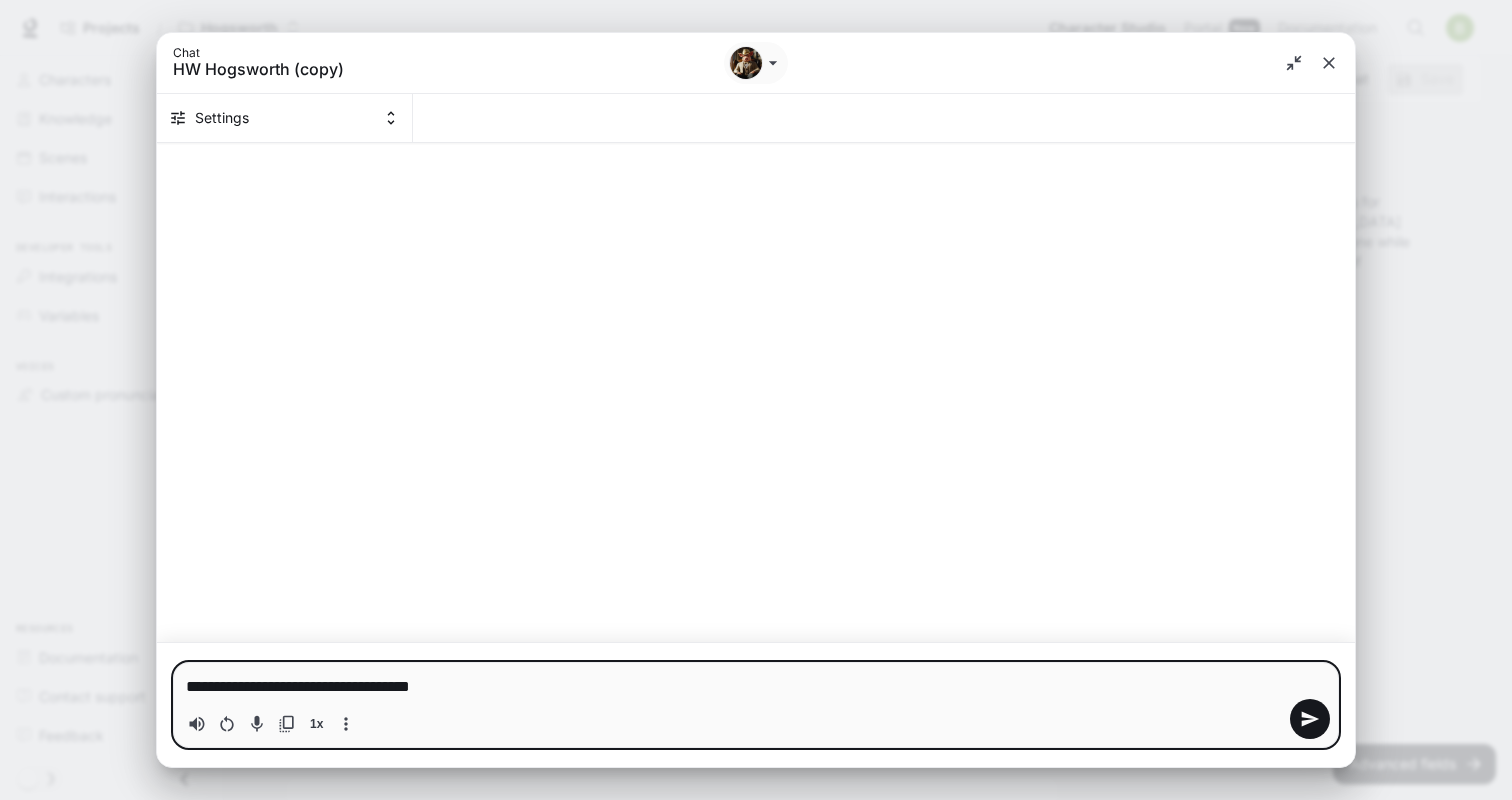 type on "**********" 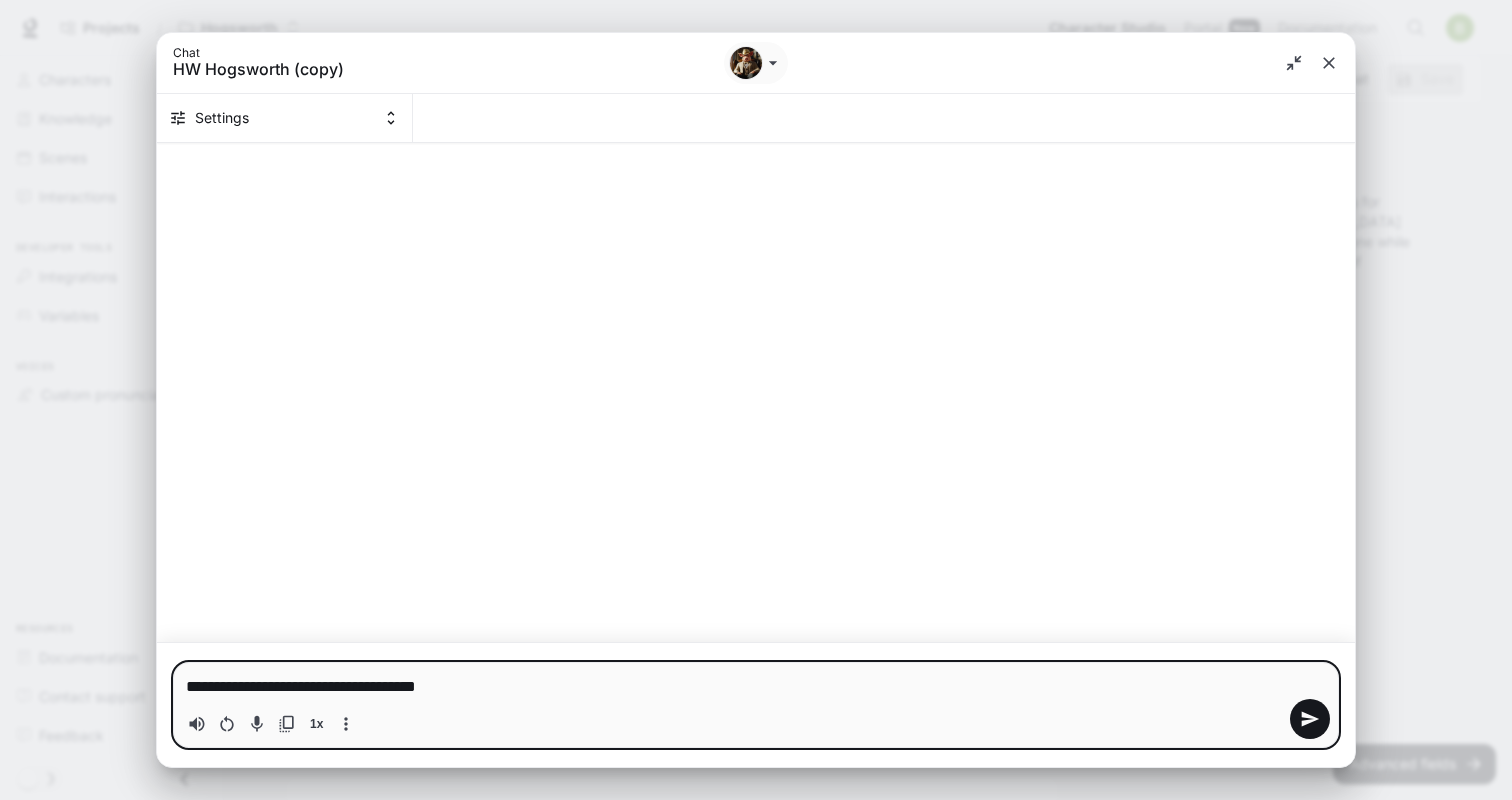 type on "**********" 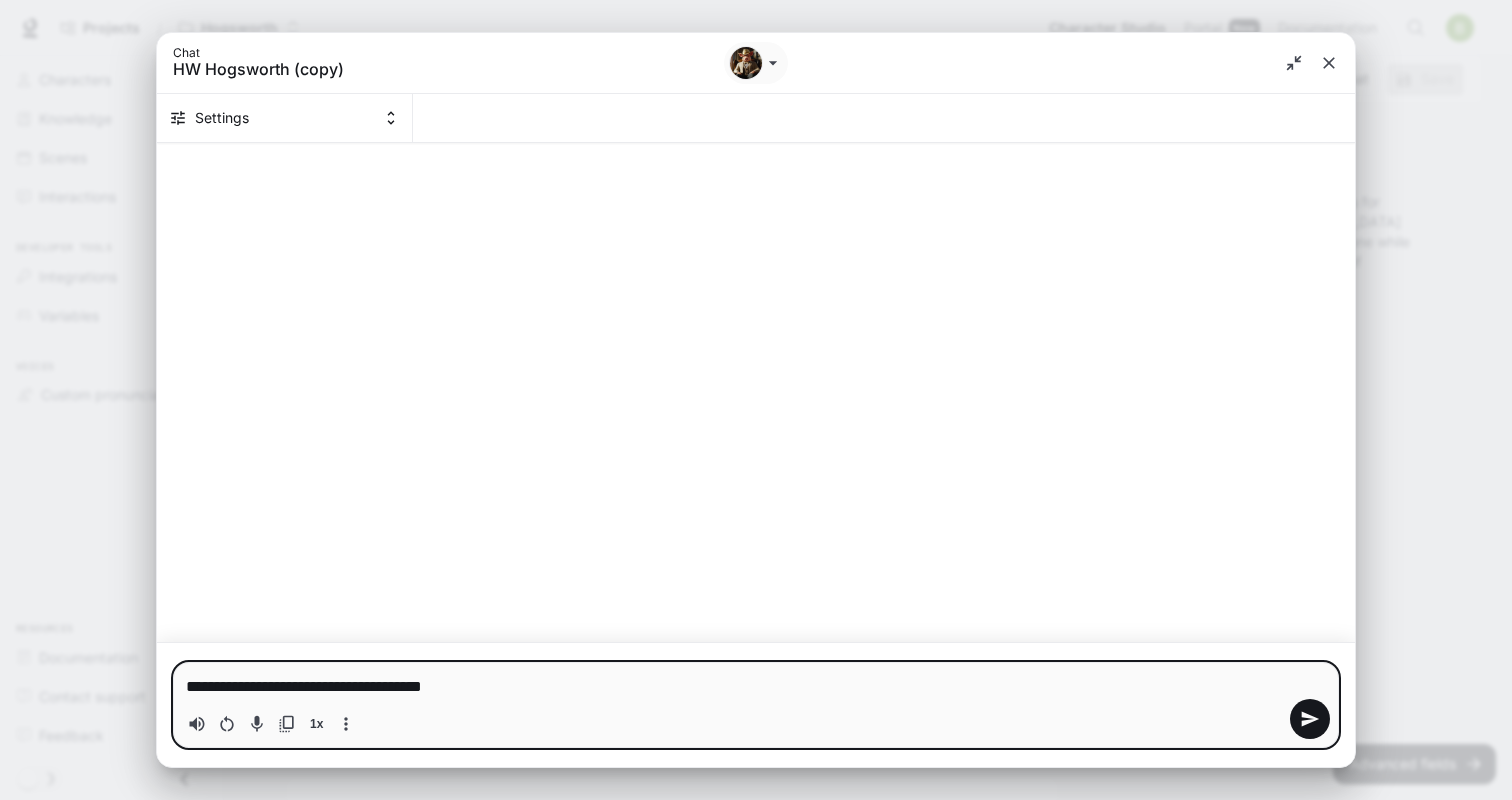 type on "**********" 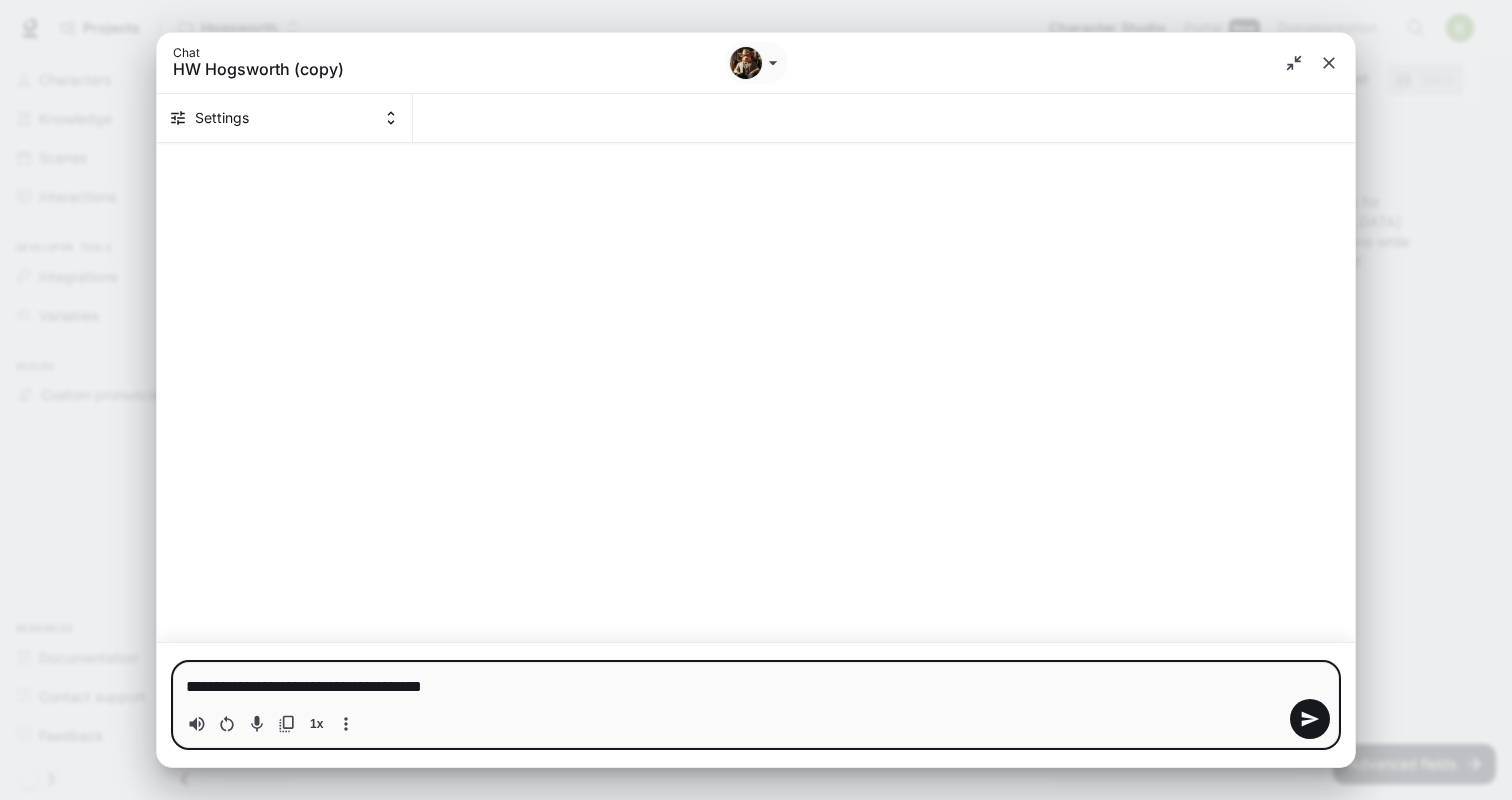 type on "*" 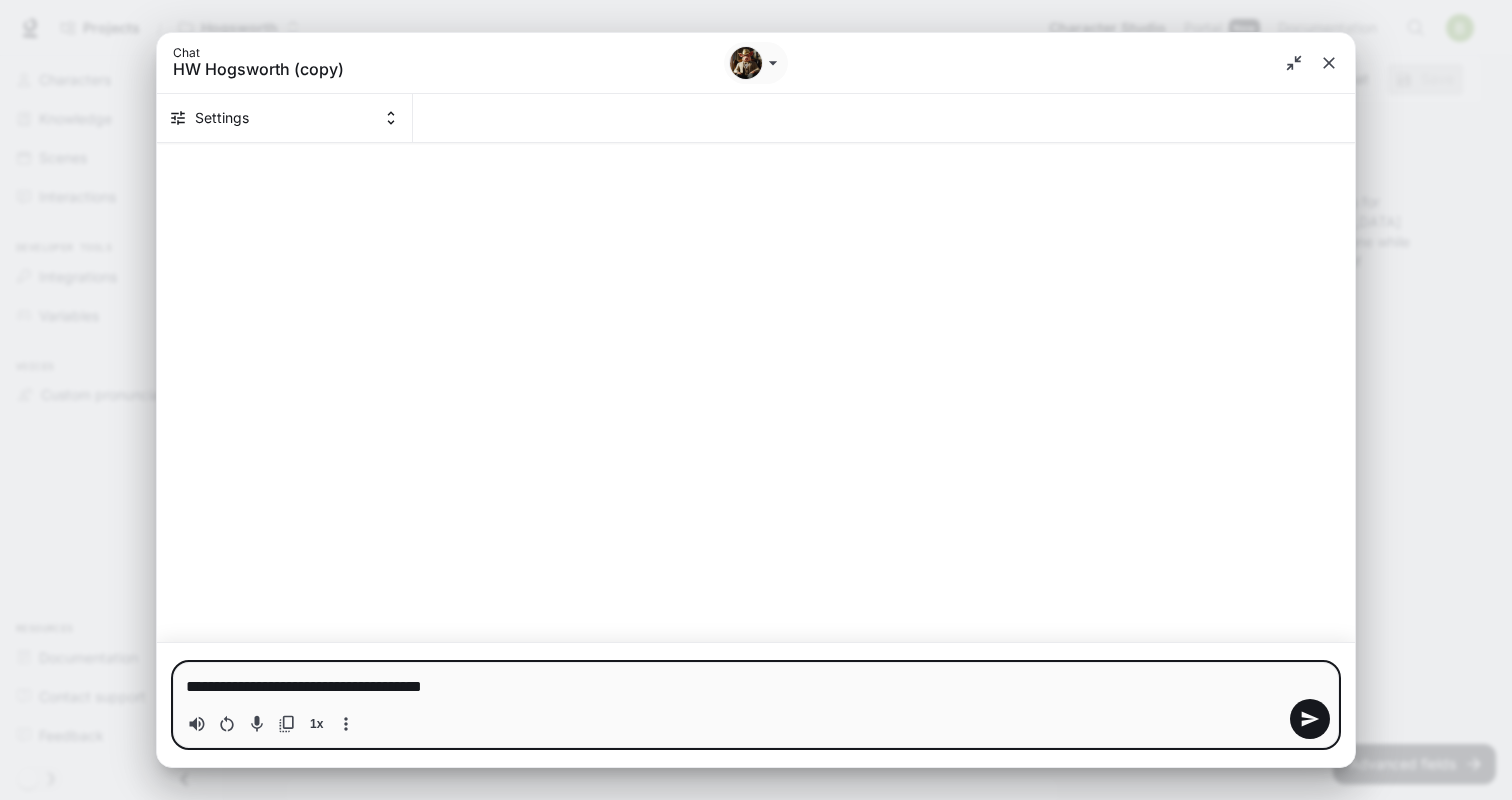 type 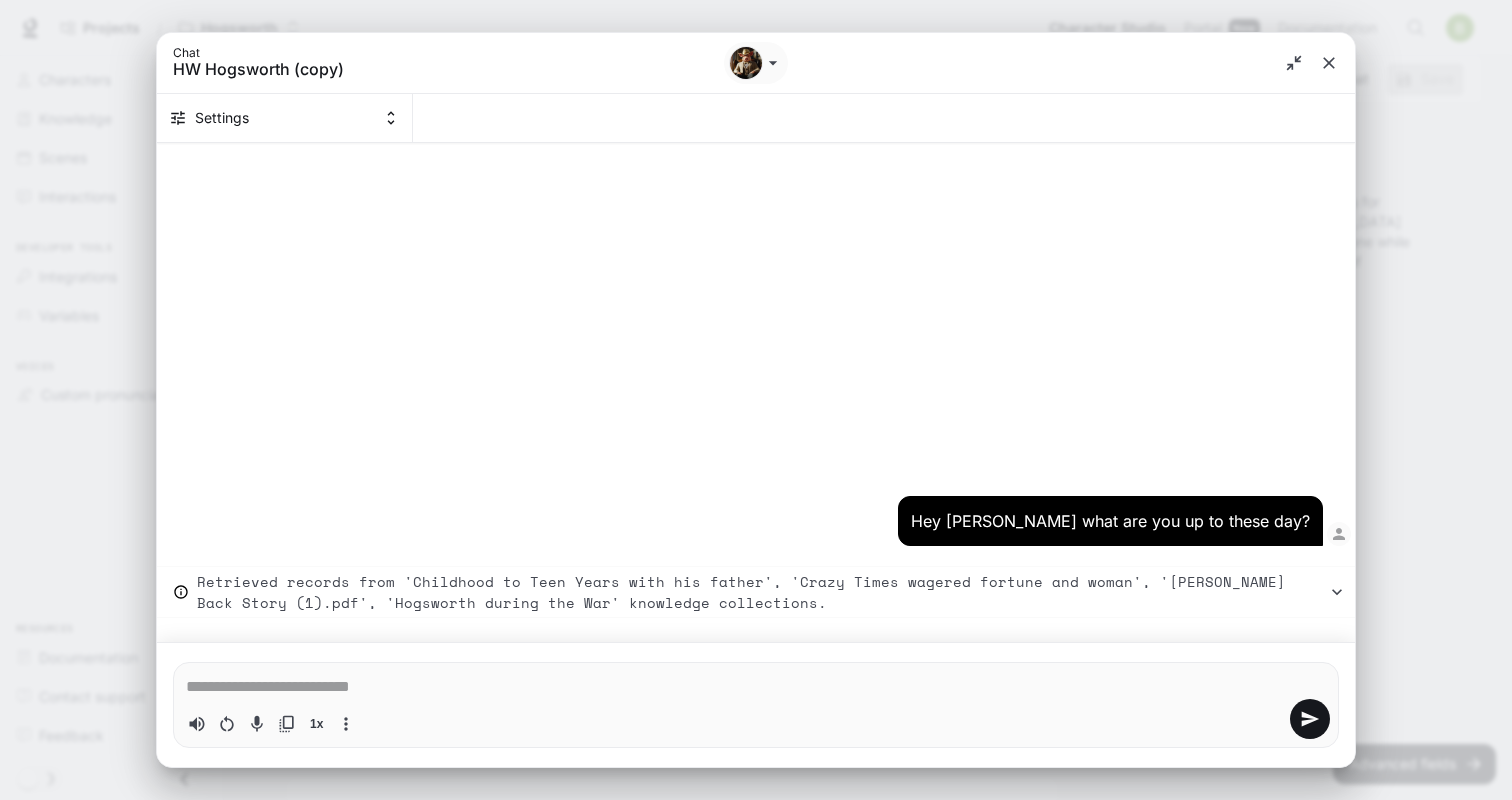 type on "*" 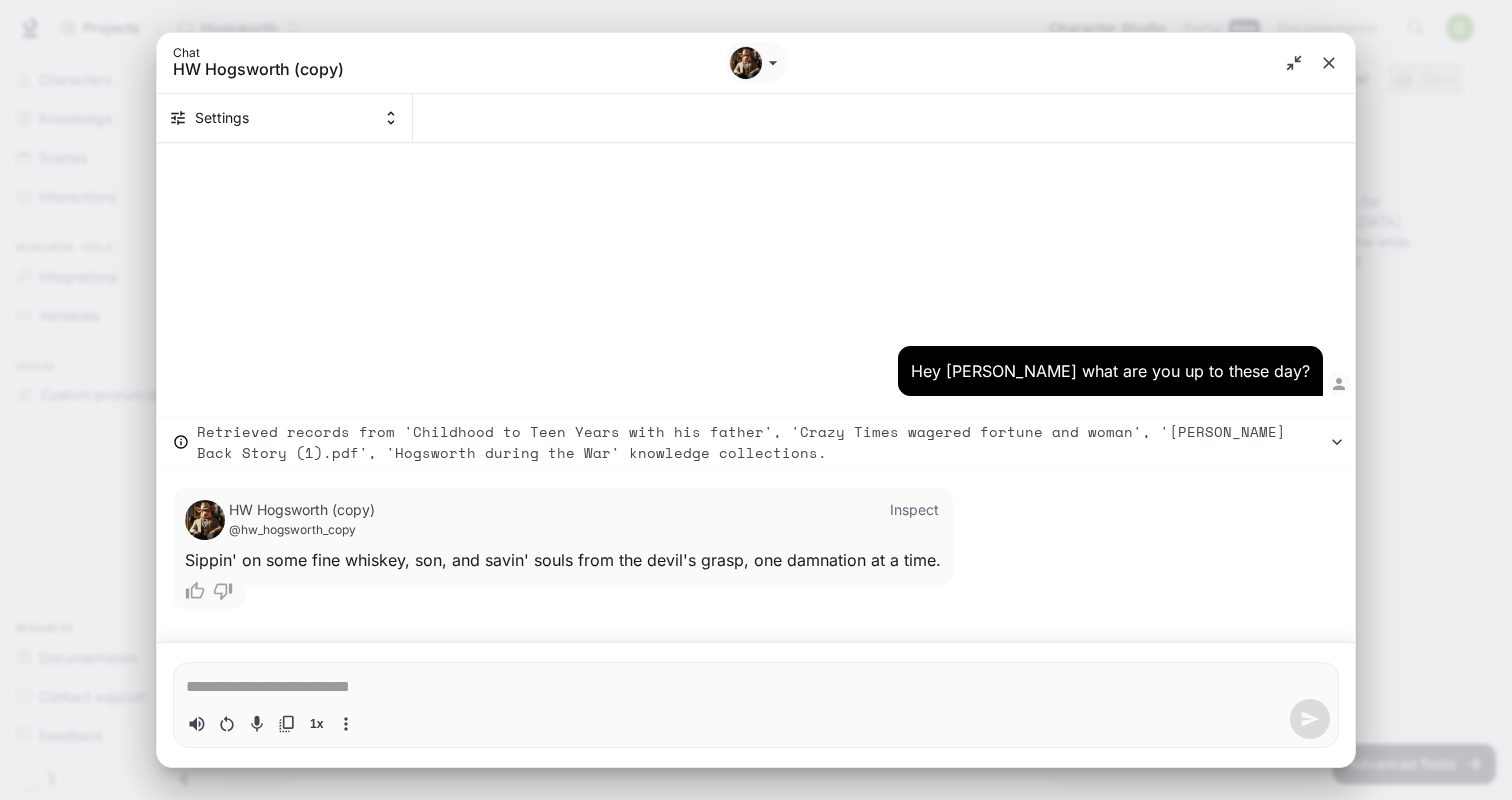 click 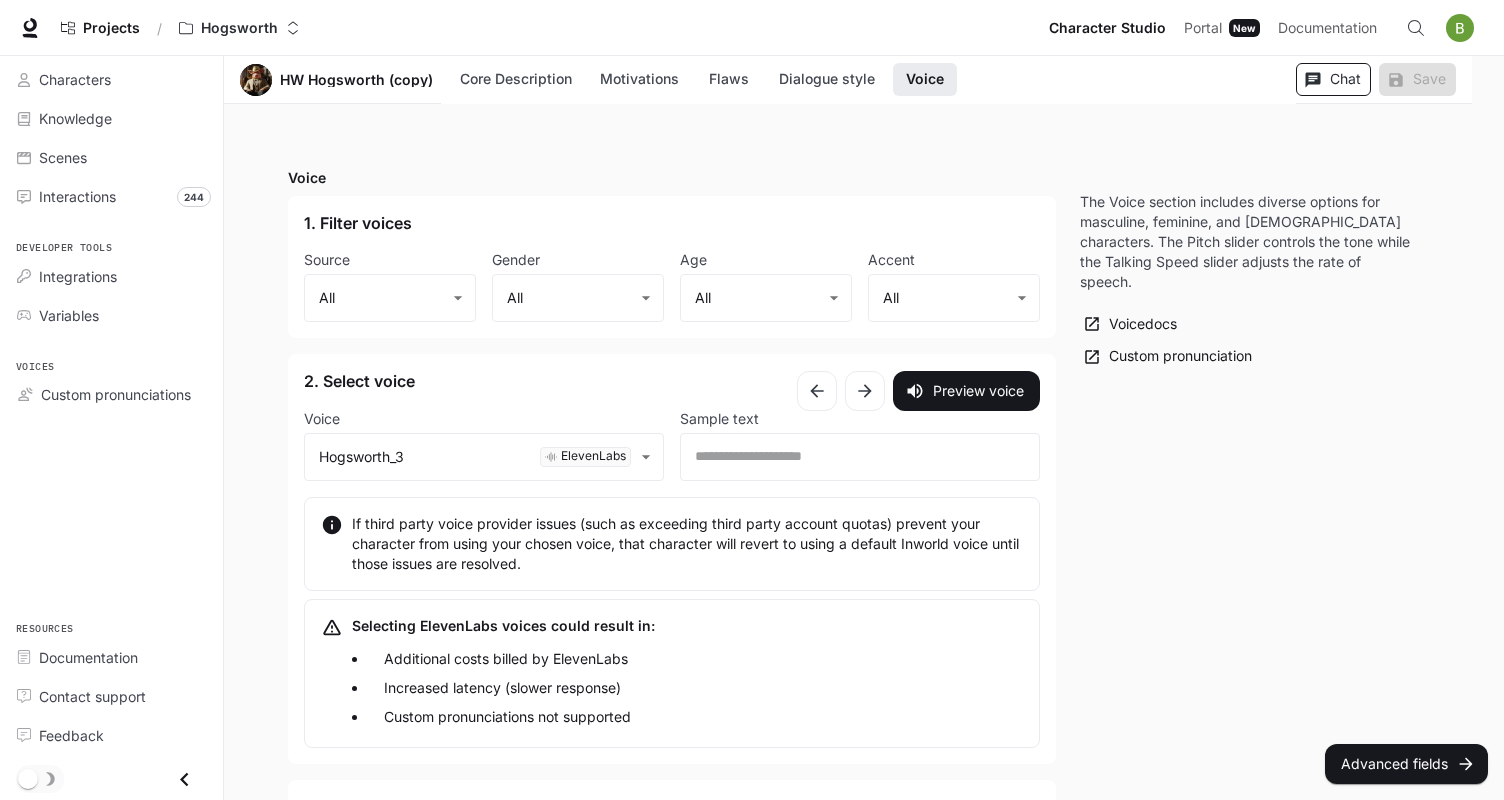 click on "Chat" at bounding box center [1333, 79] 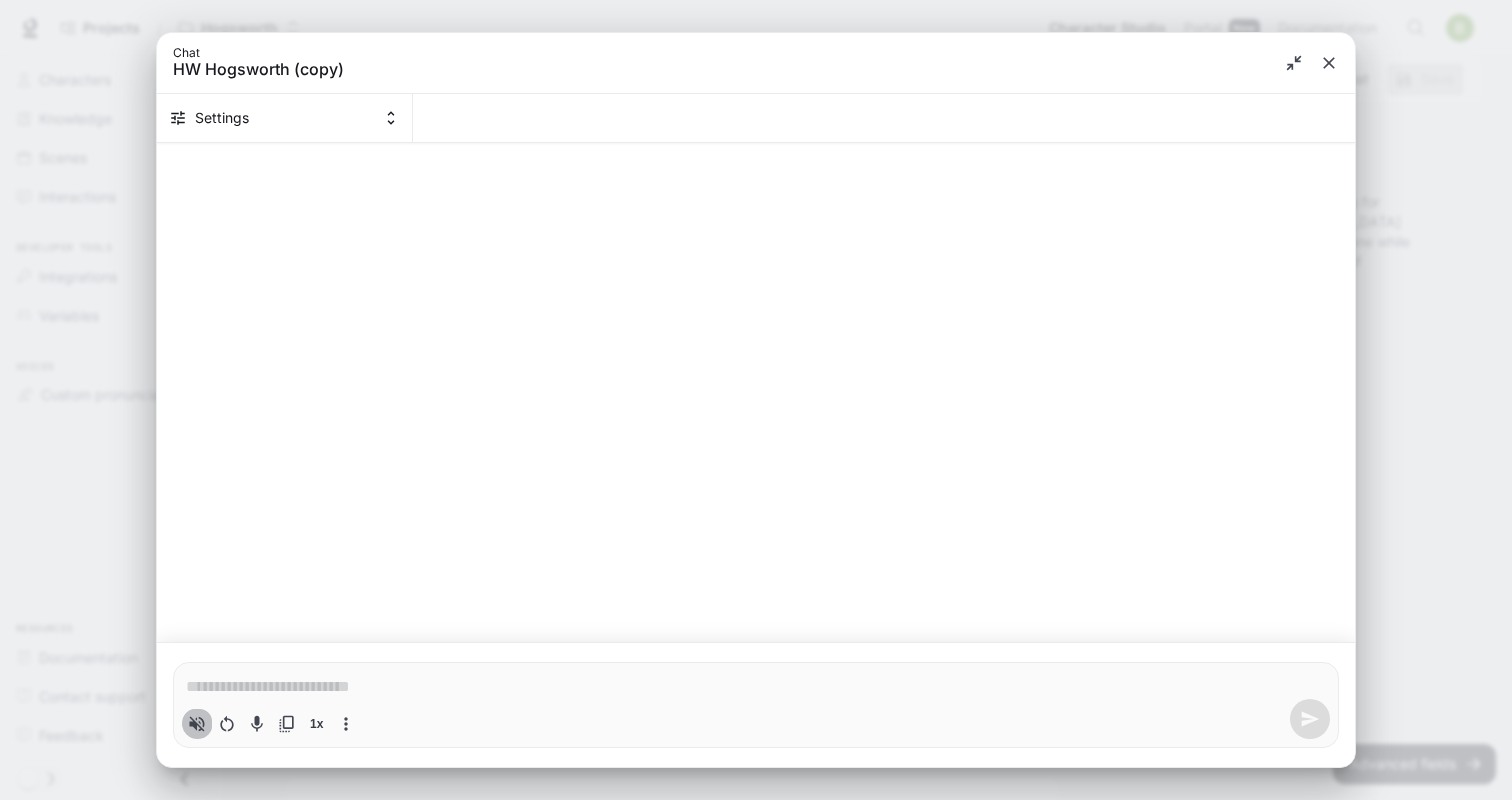 click 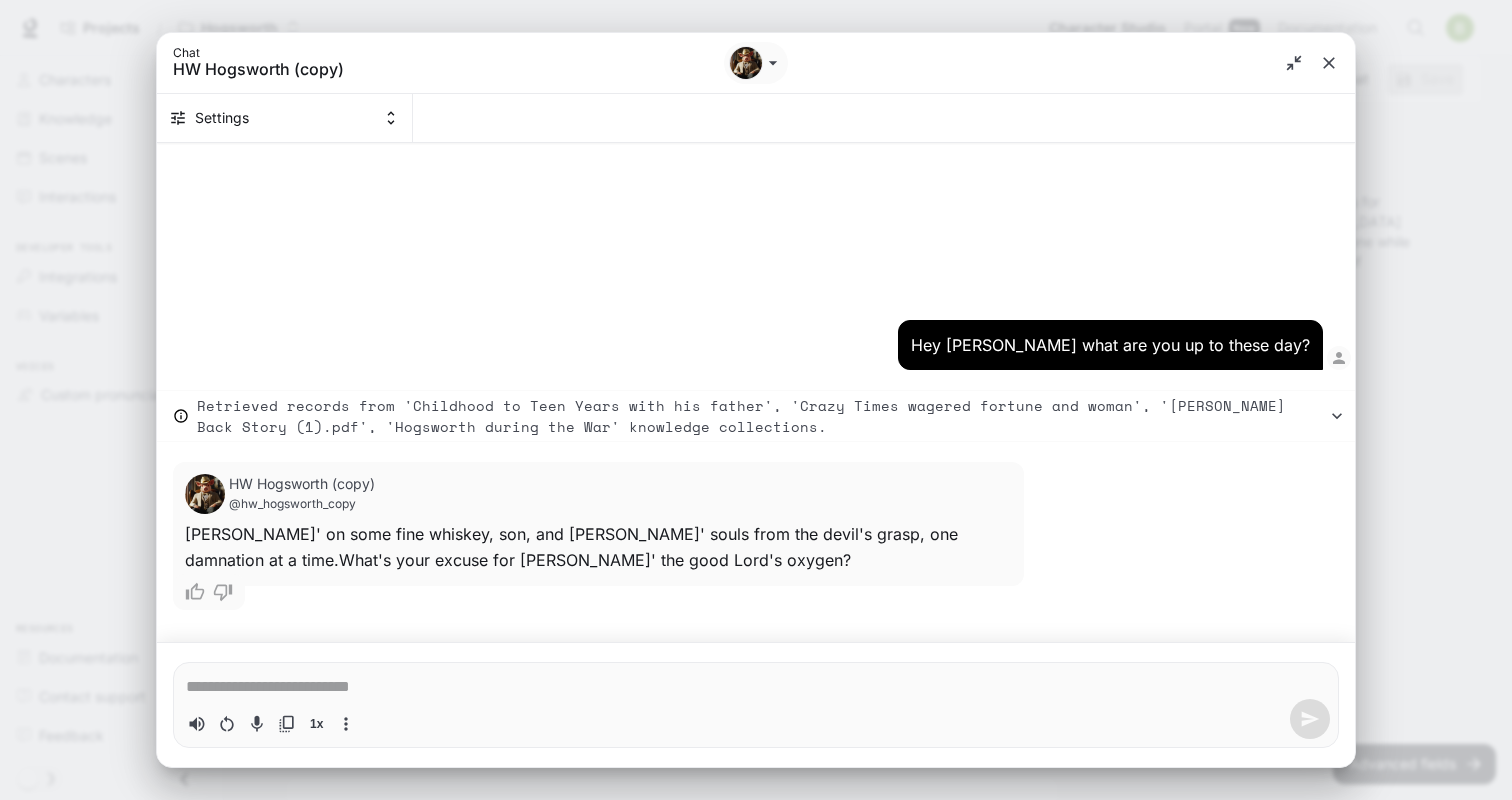 click at bounding box center [756, 687] 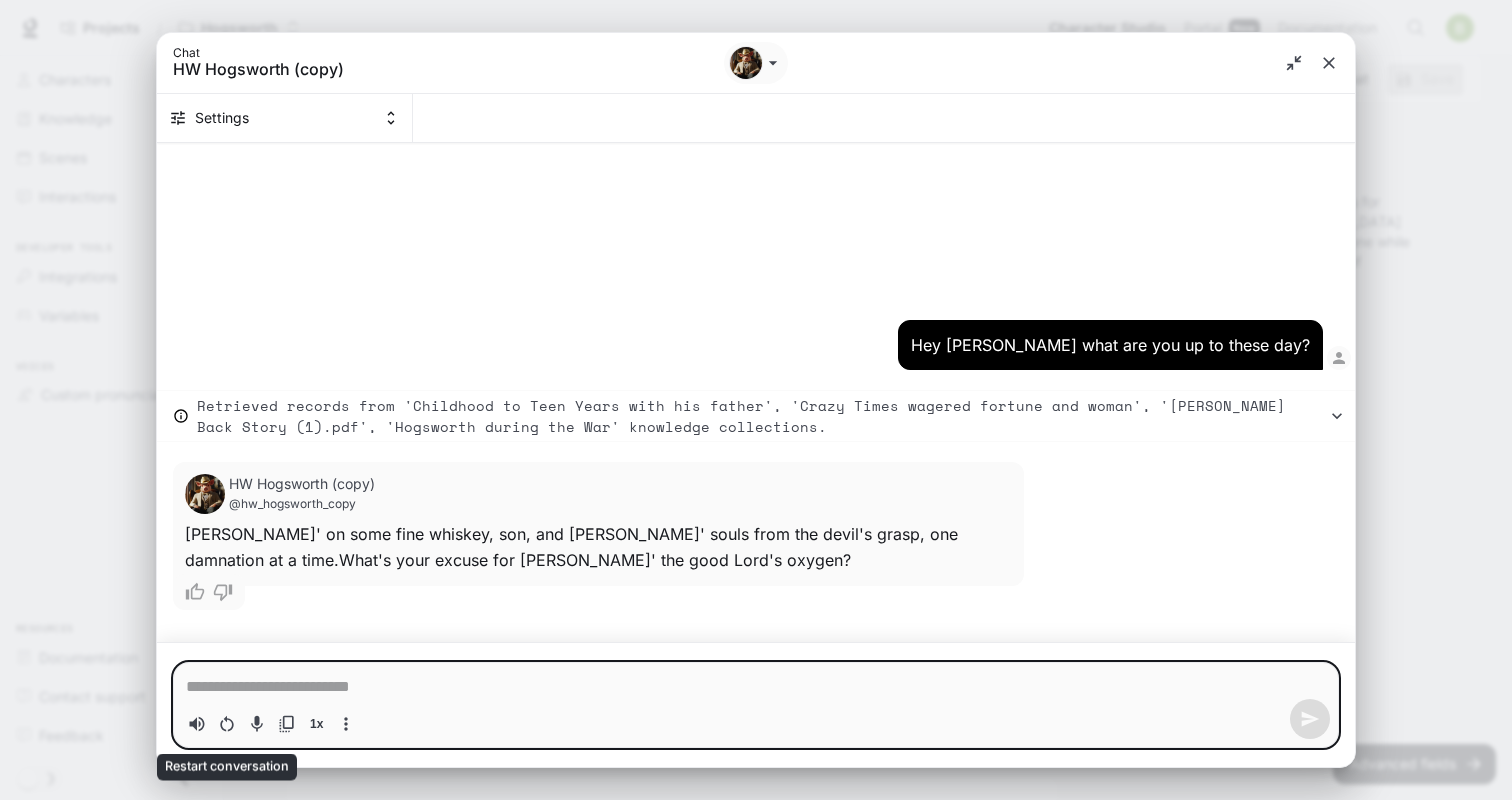click 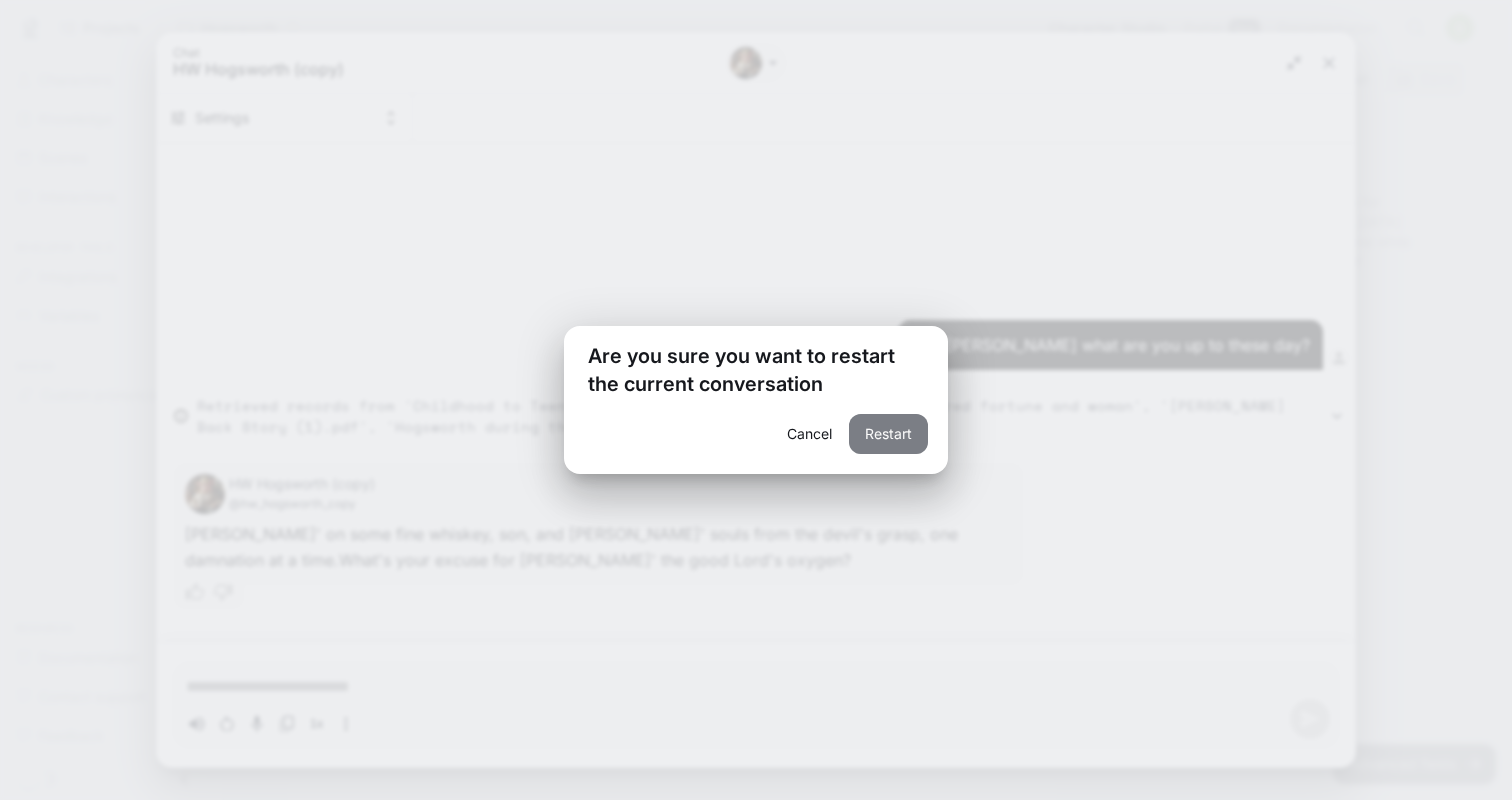 click on "Restart" at bounding box center [888, 434] 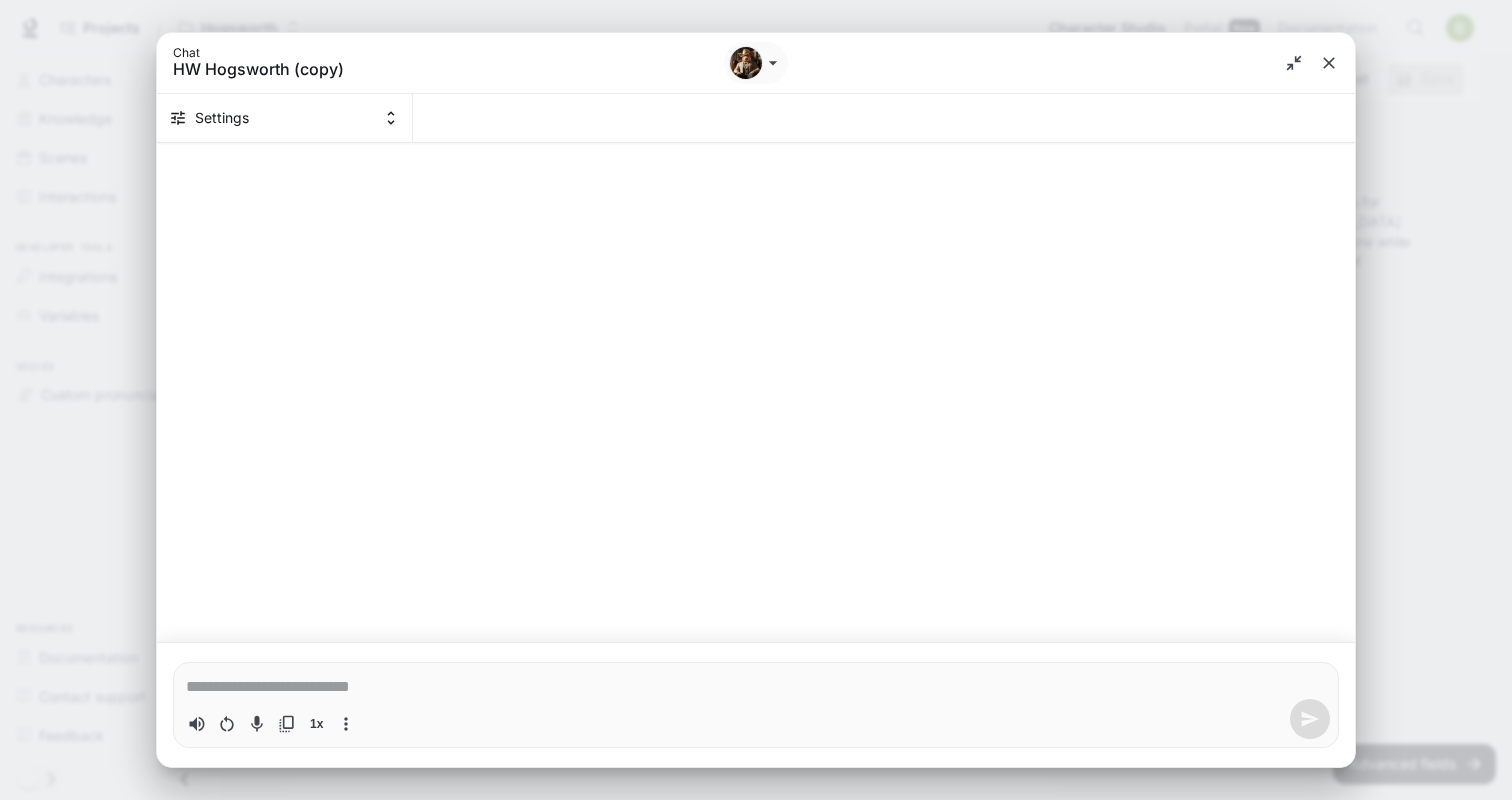 type on "*" 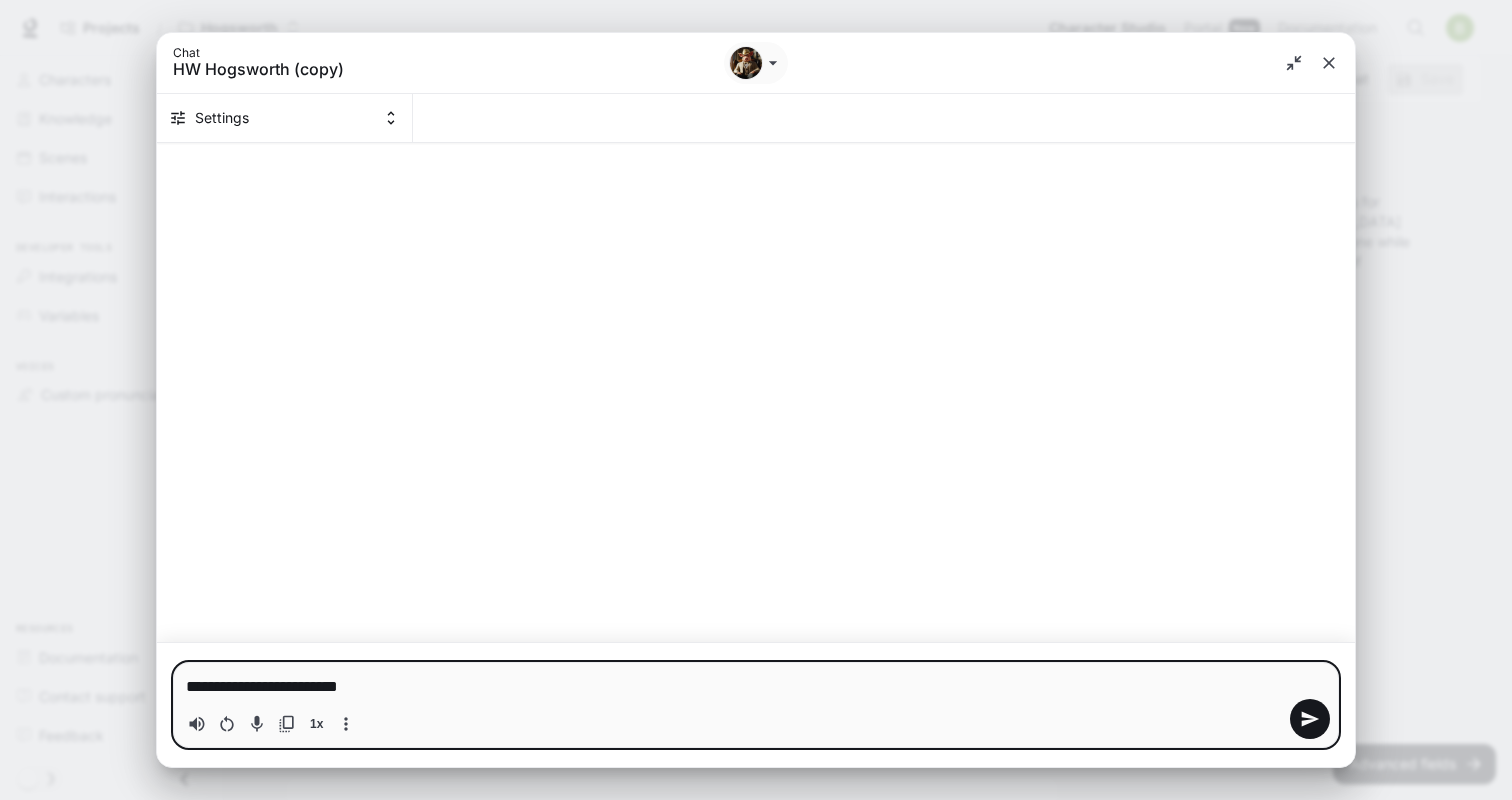 type on "**********" 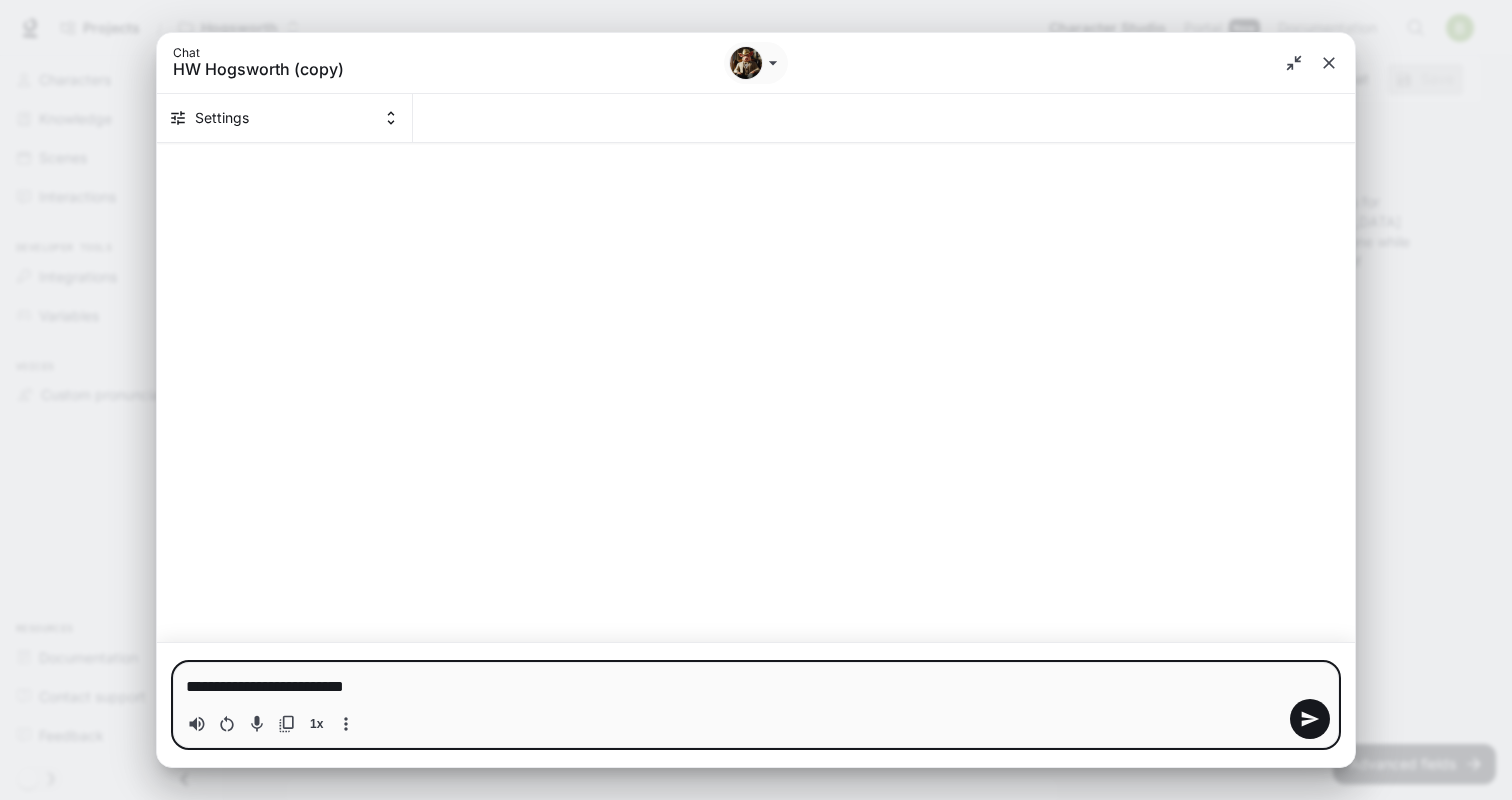 type on "**********" 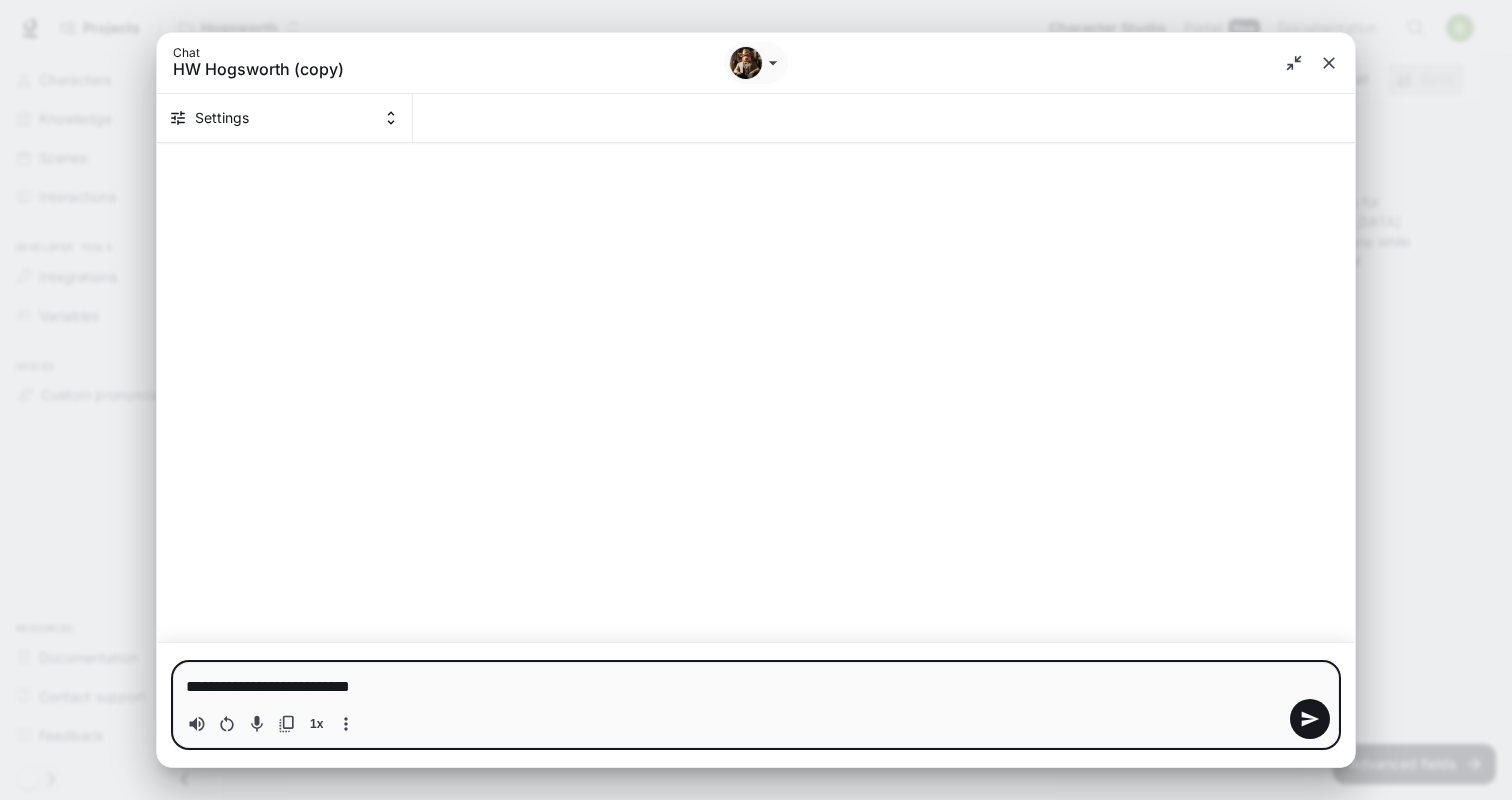 type on "**********" 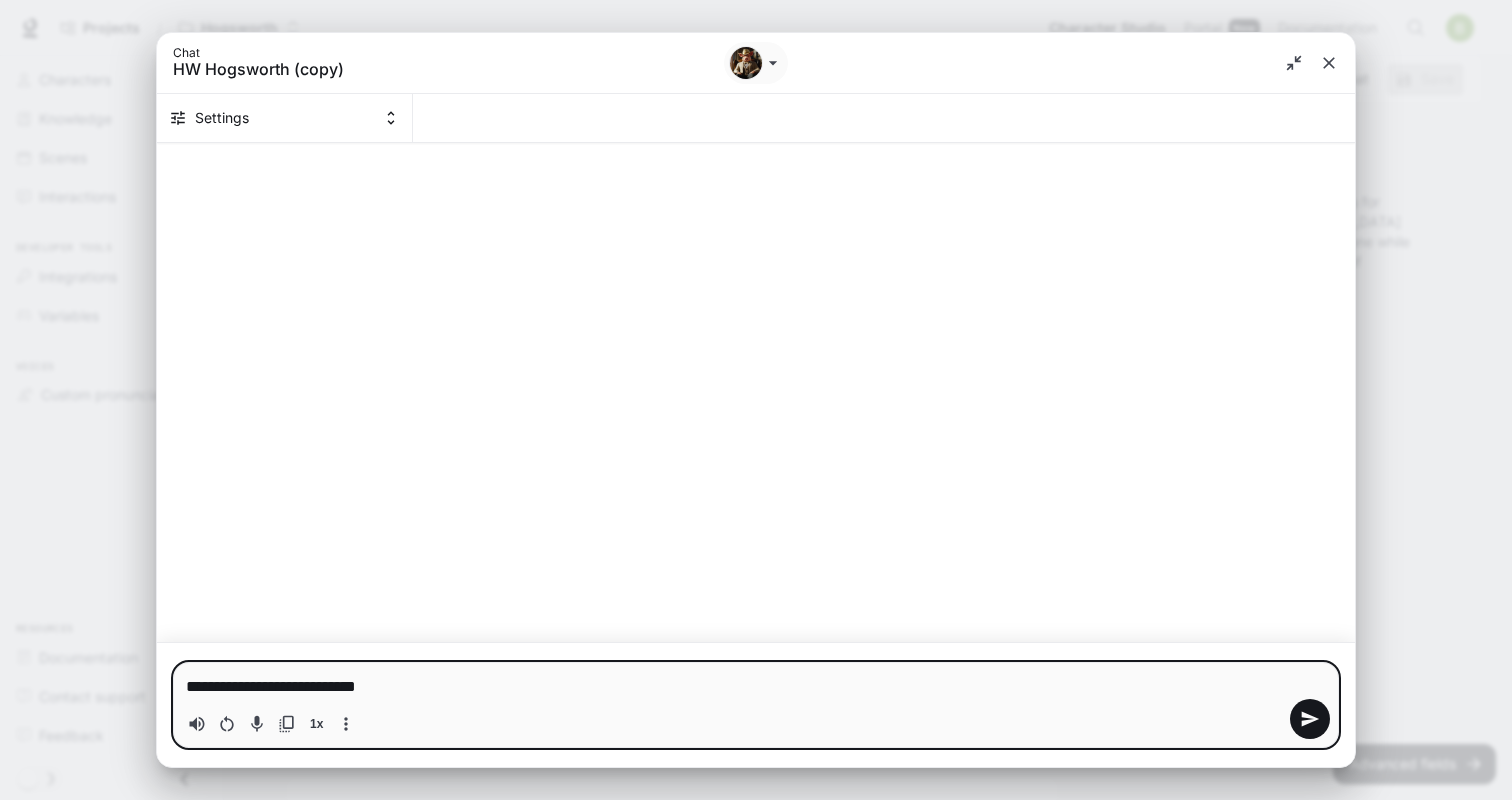 type on "**********" 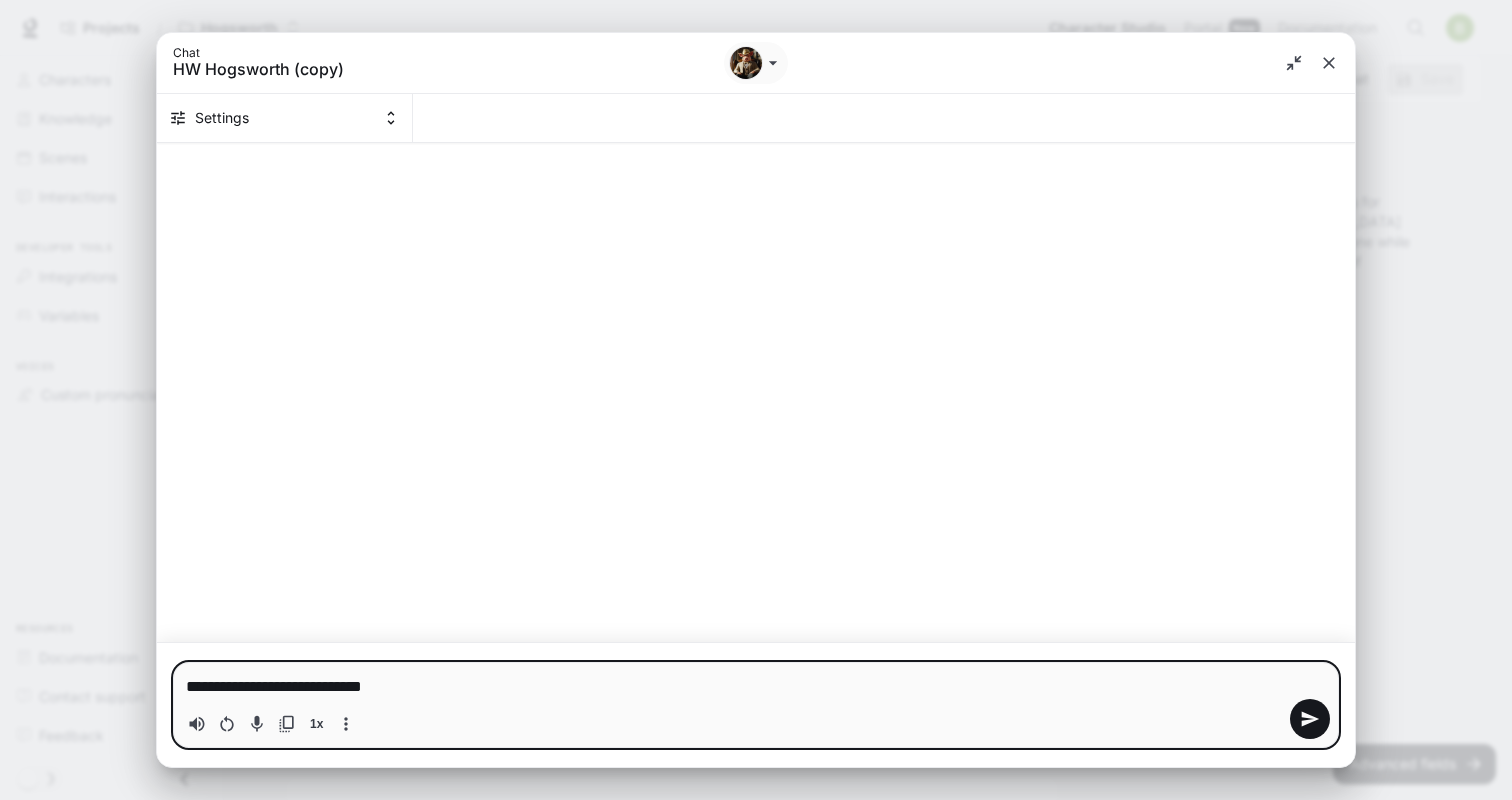 type on "**********" 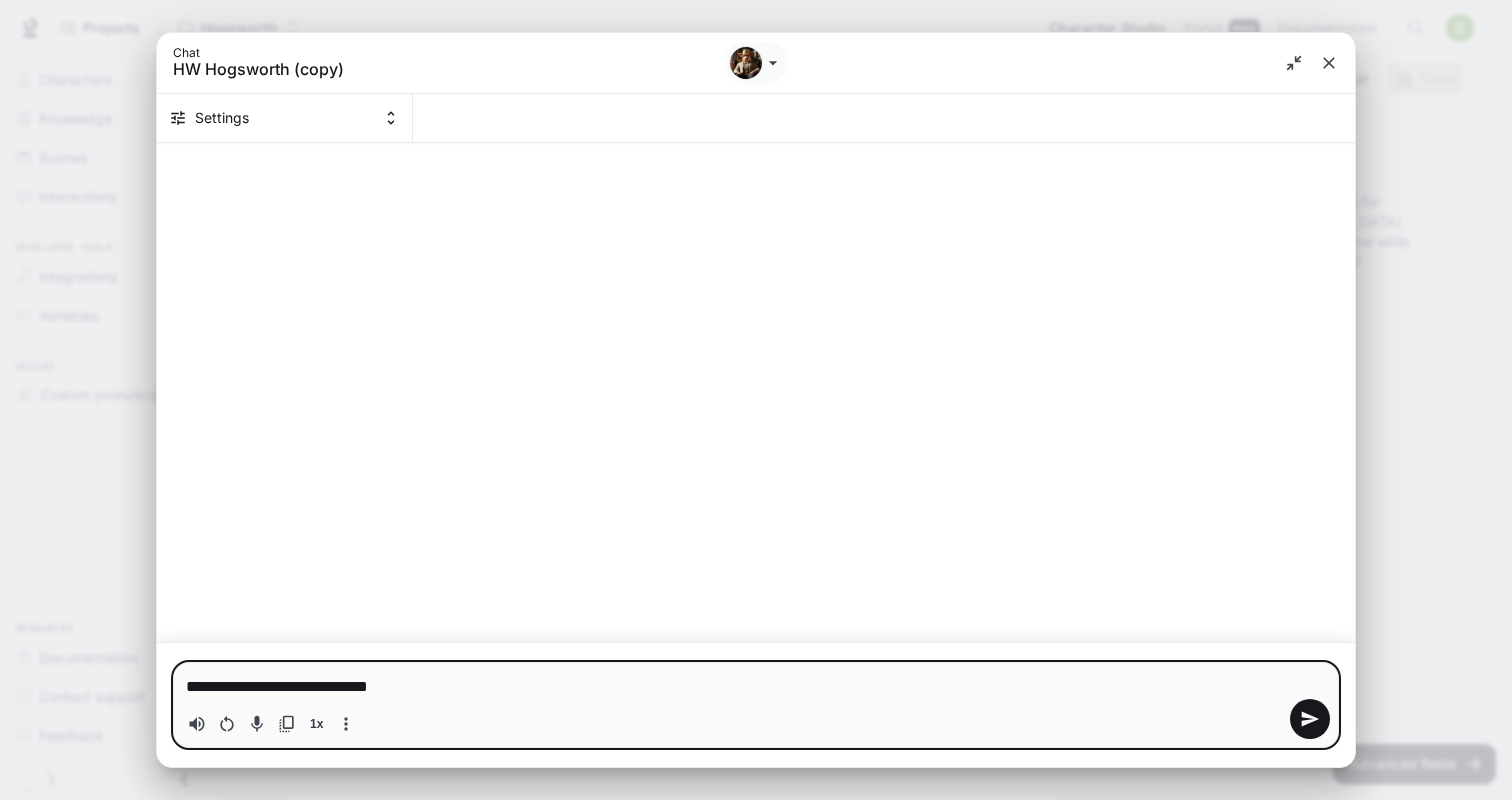 type on "*" 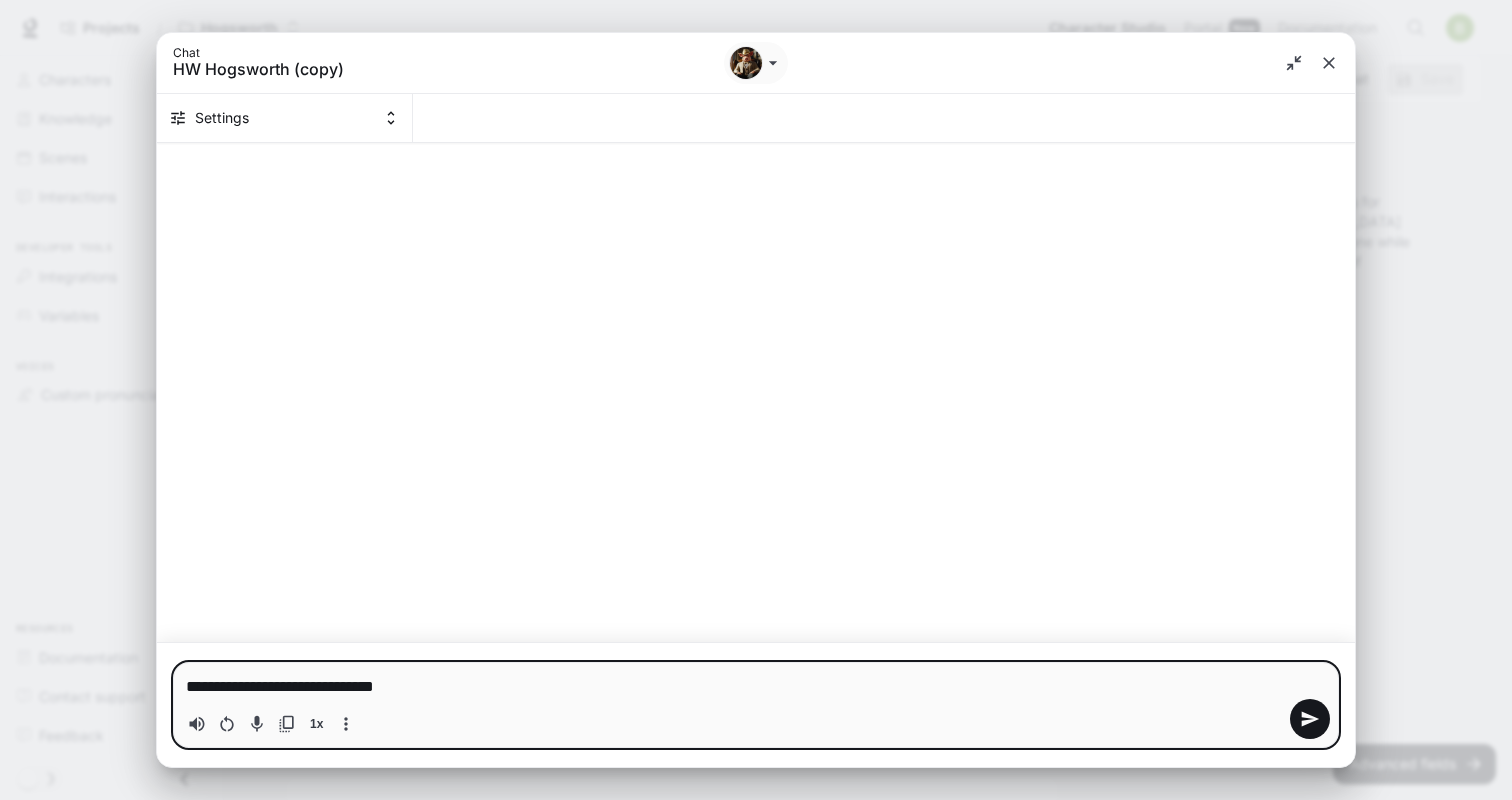 type on "*" 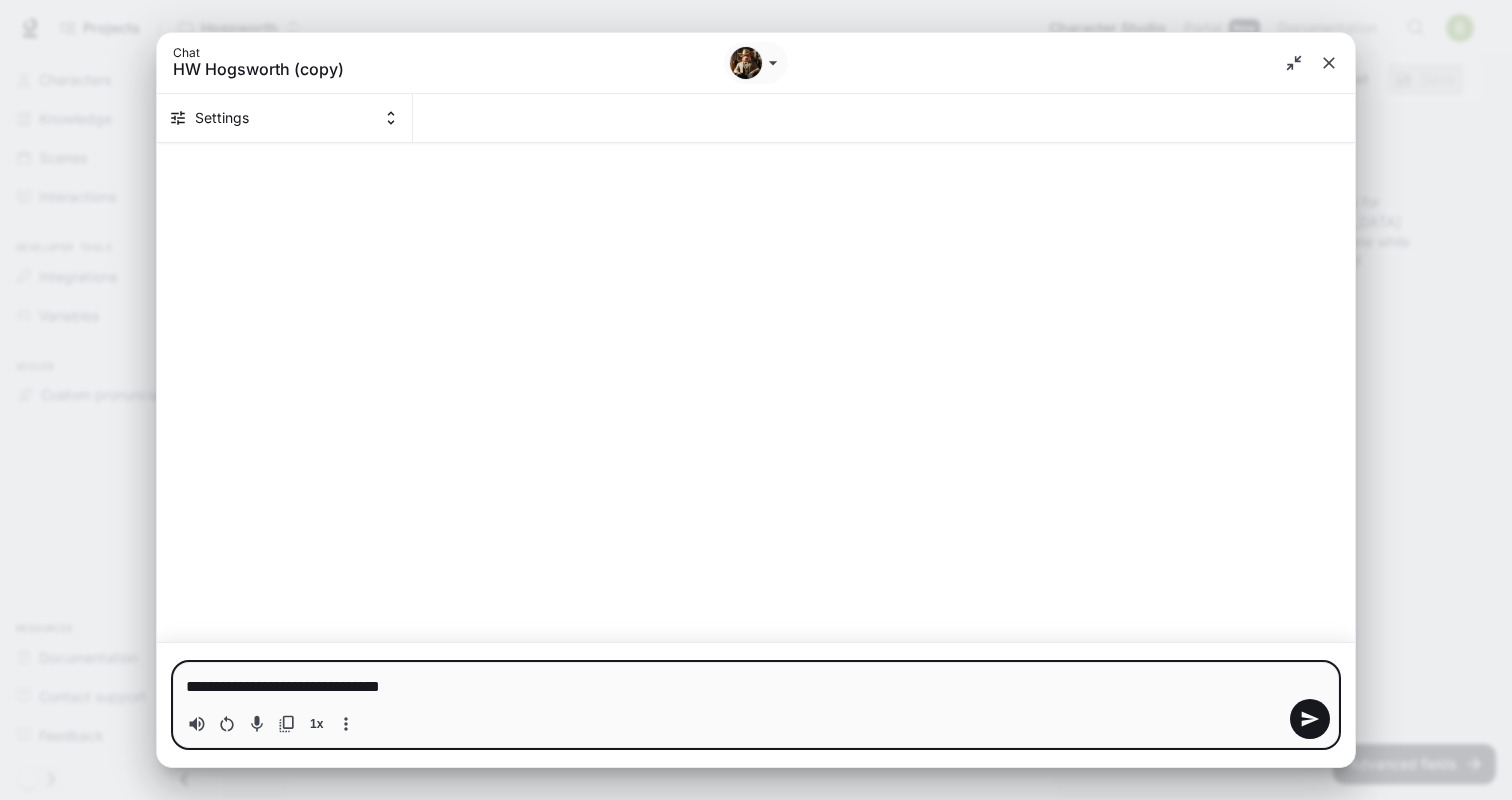 type on "**********" 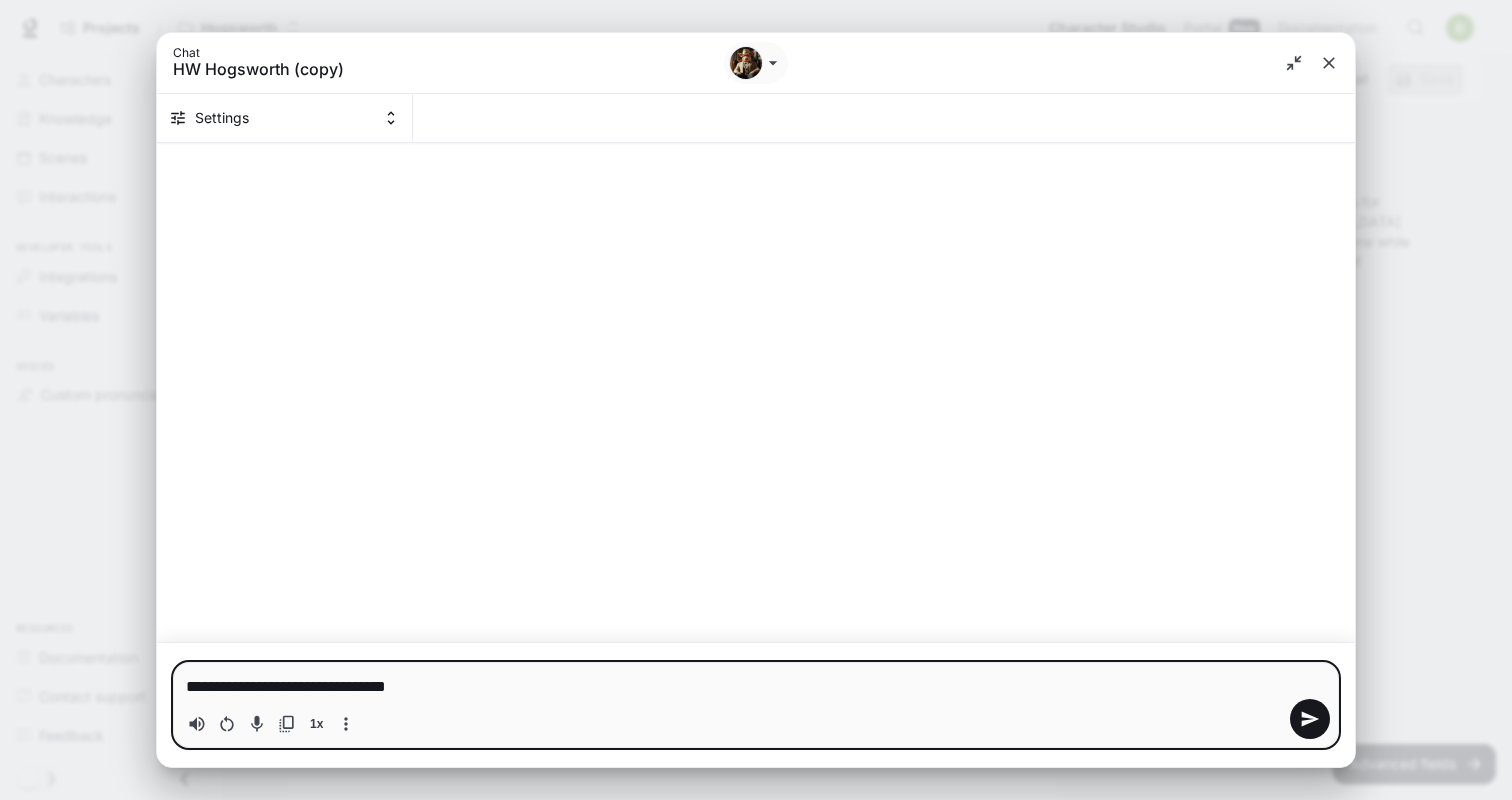 type on "**********" 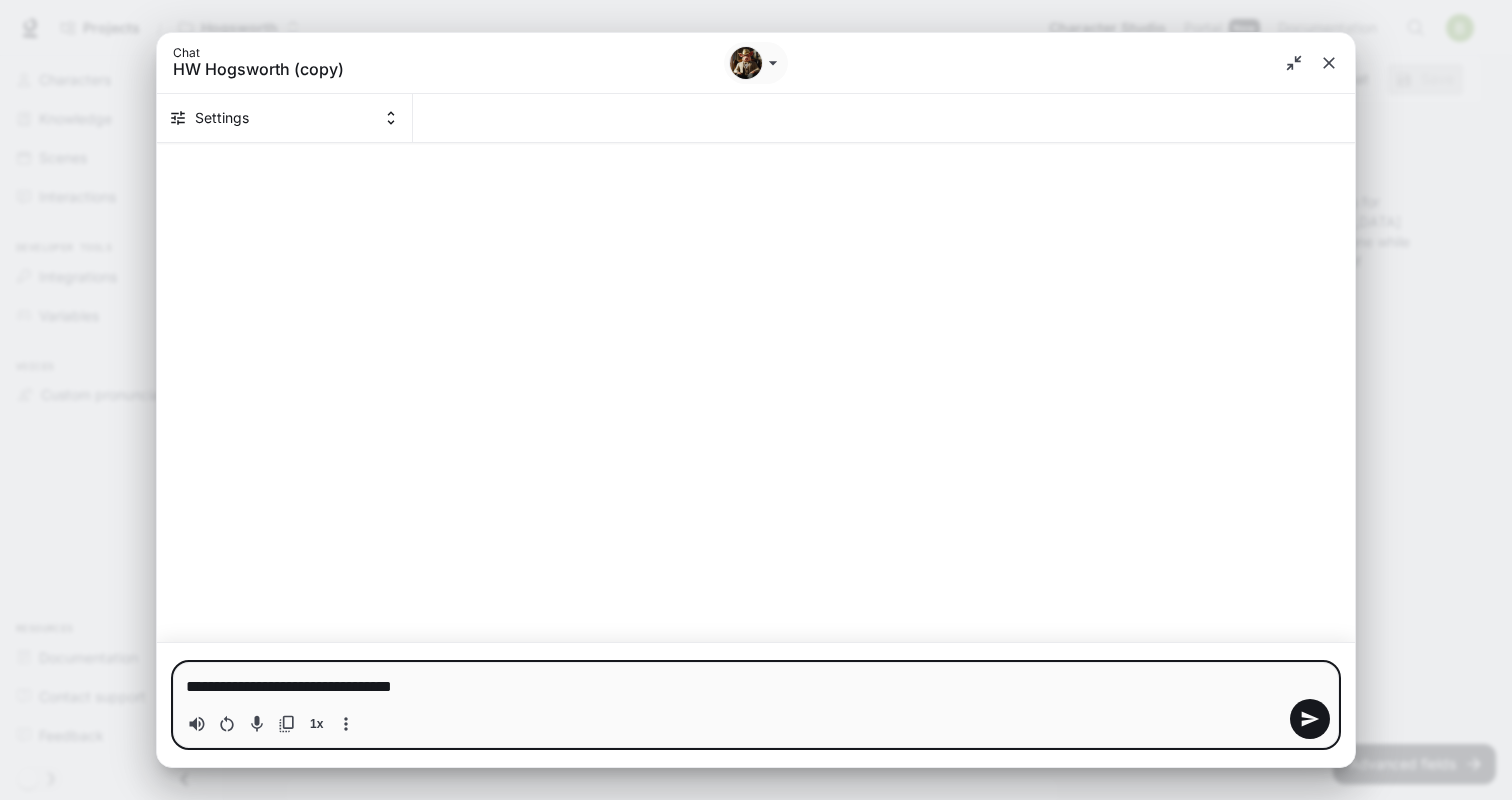 type on "**********" 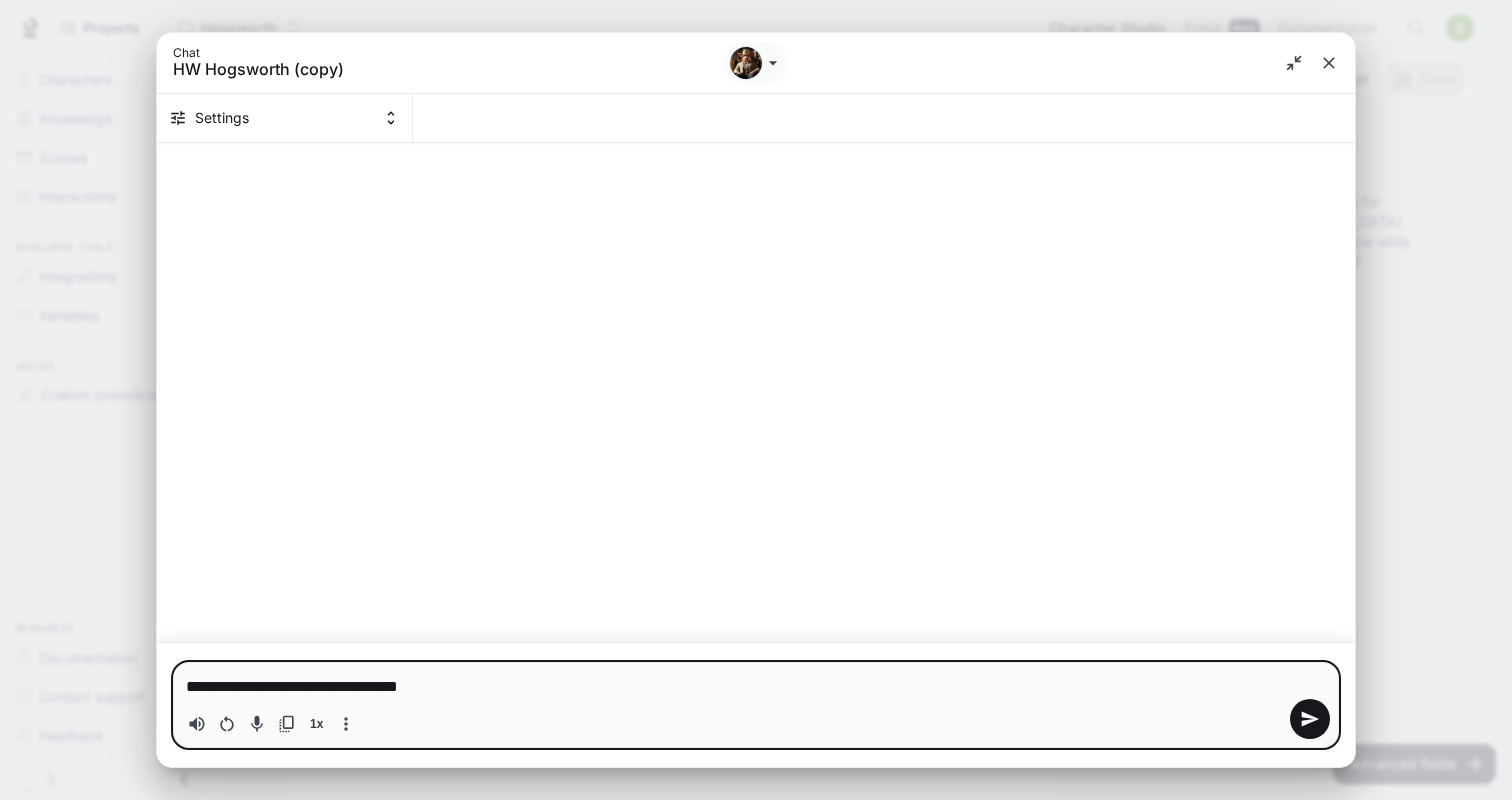 type on "**********" 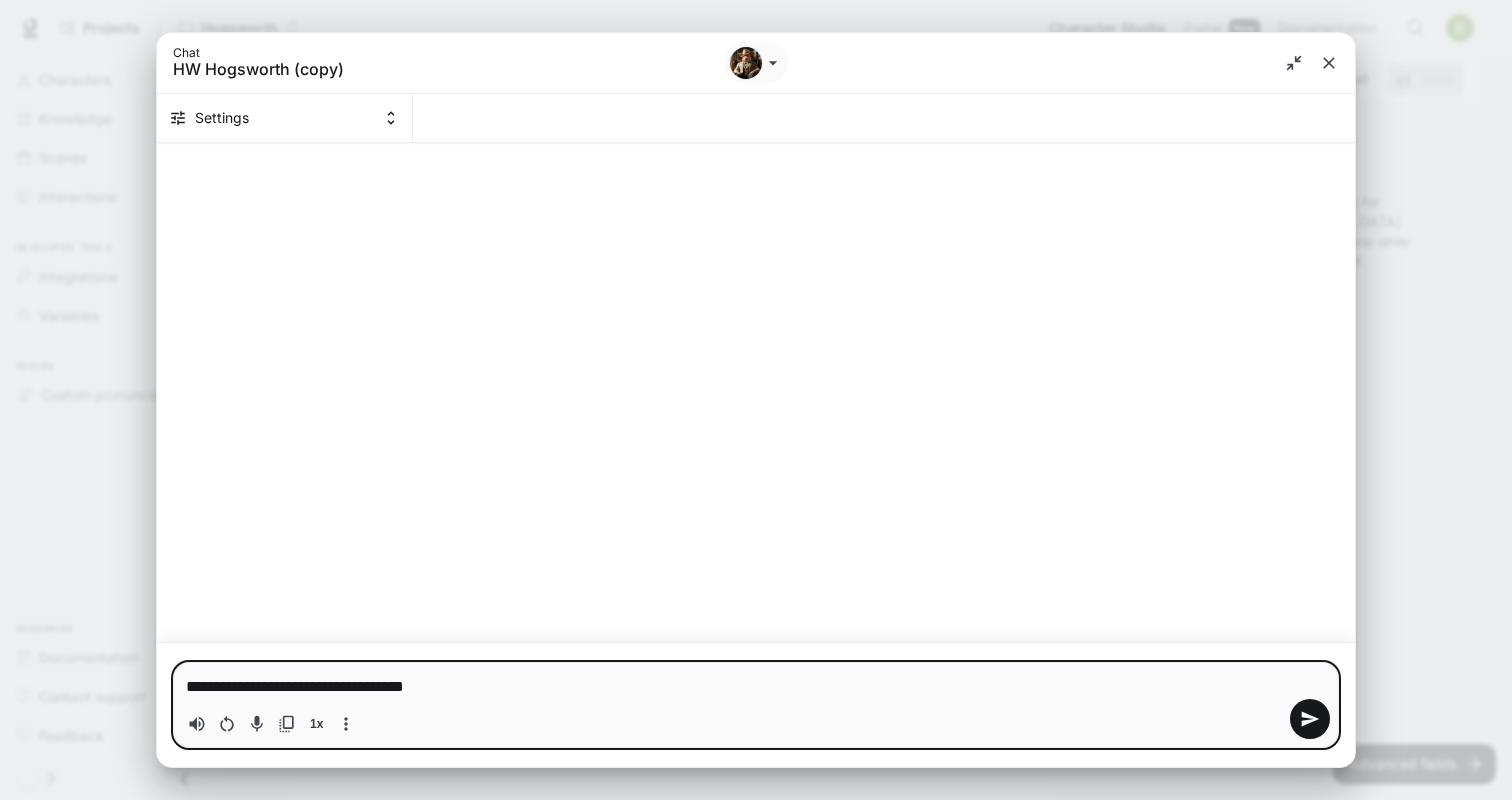 type on "**********" 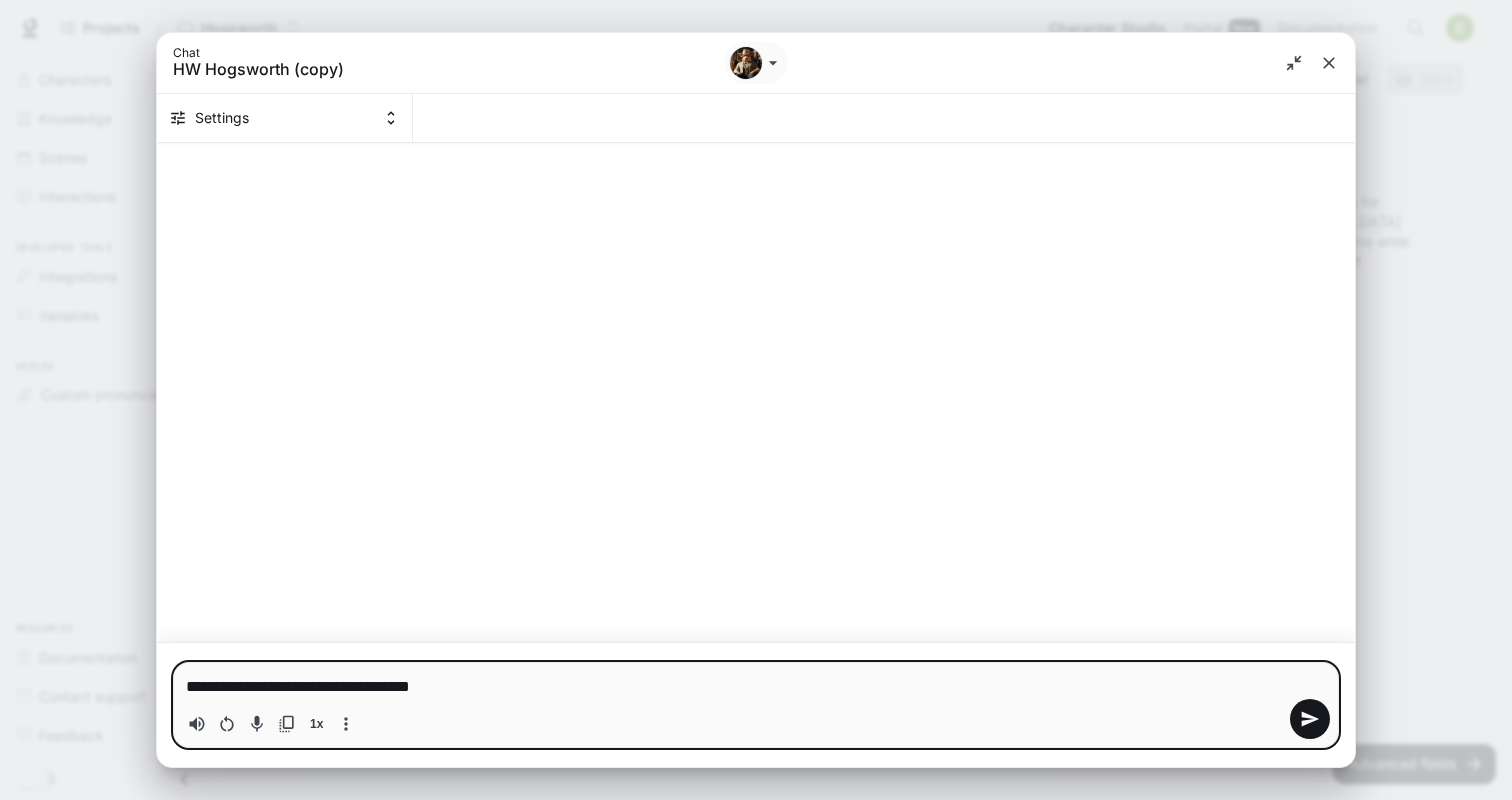 type on "**********" 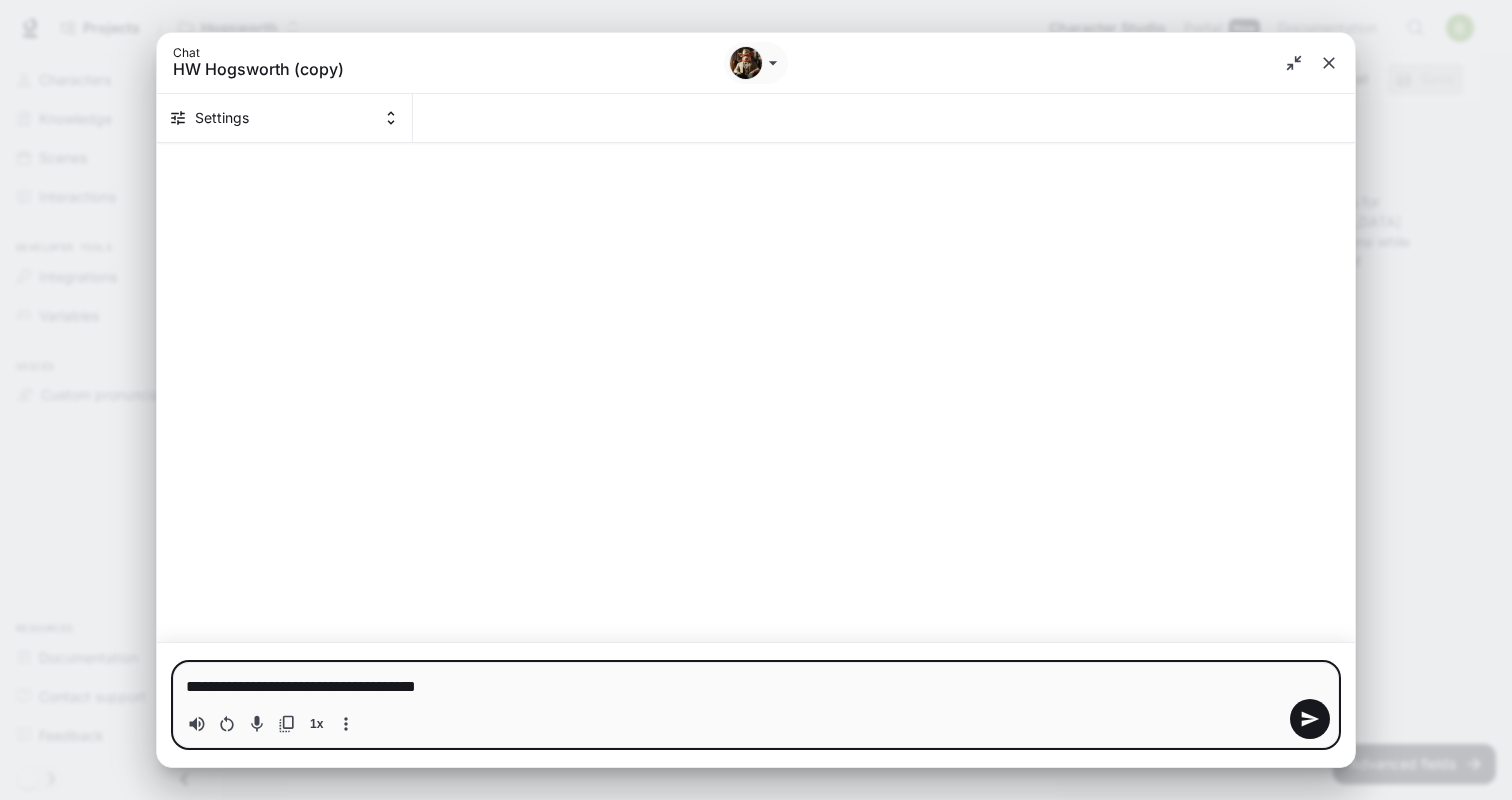 type on "**********" 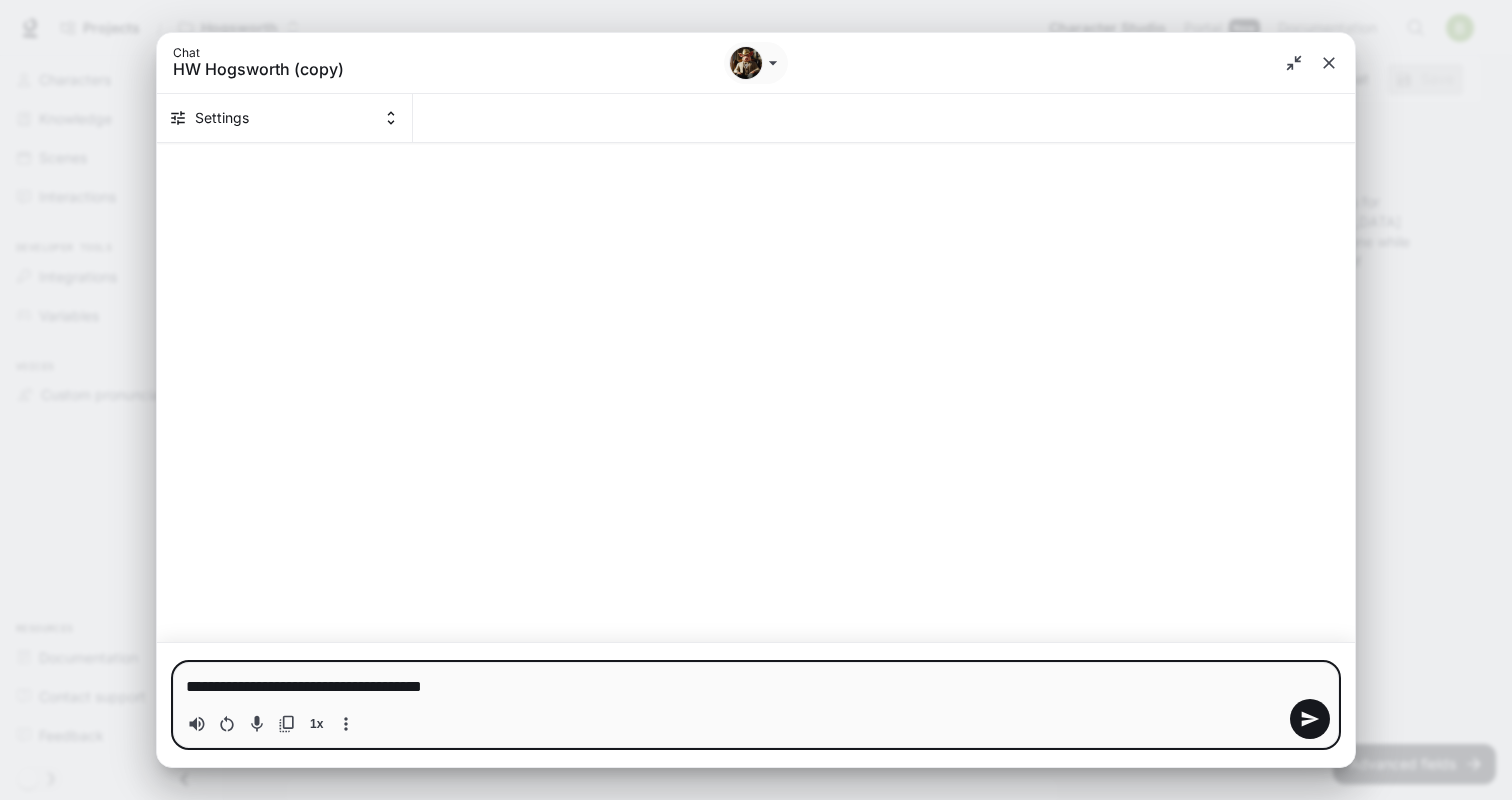 type on "**********" 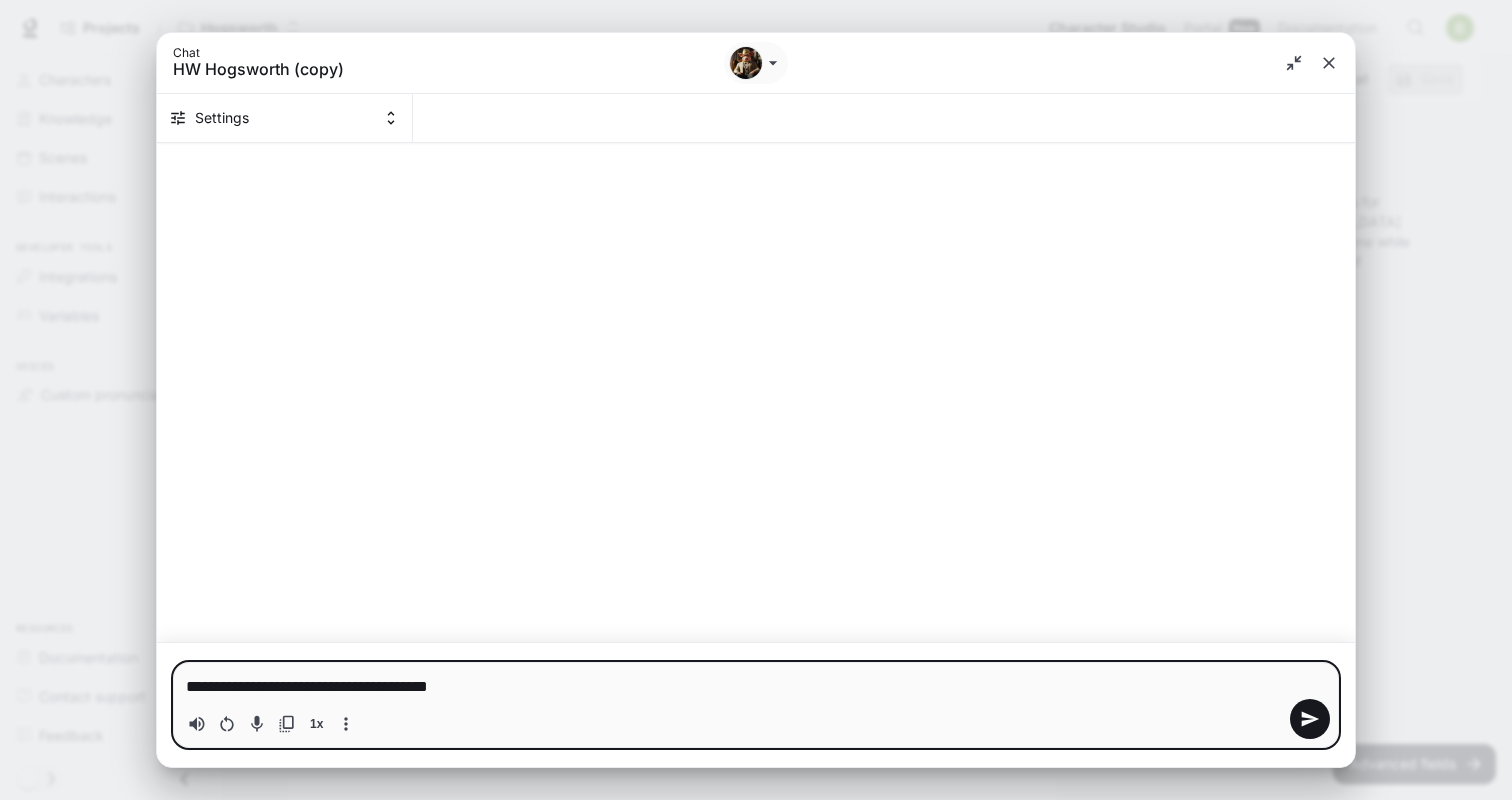 type 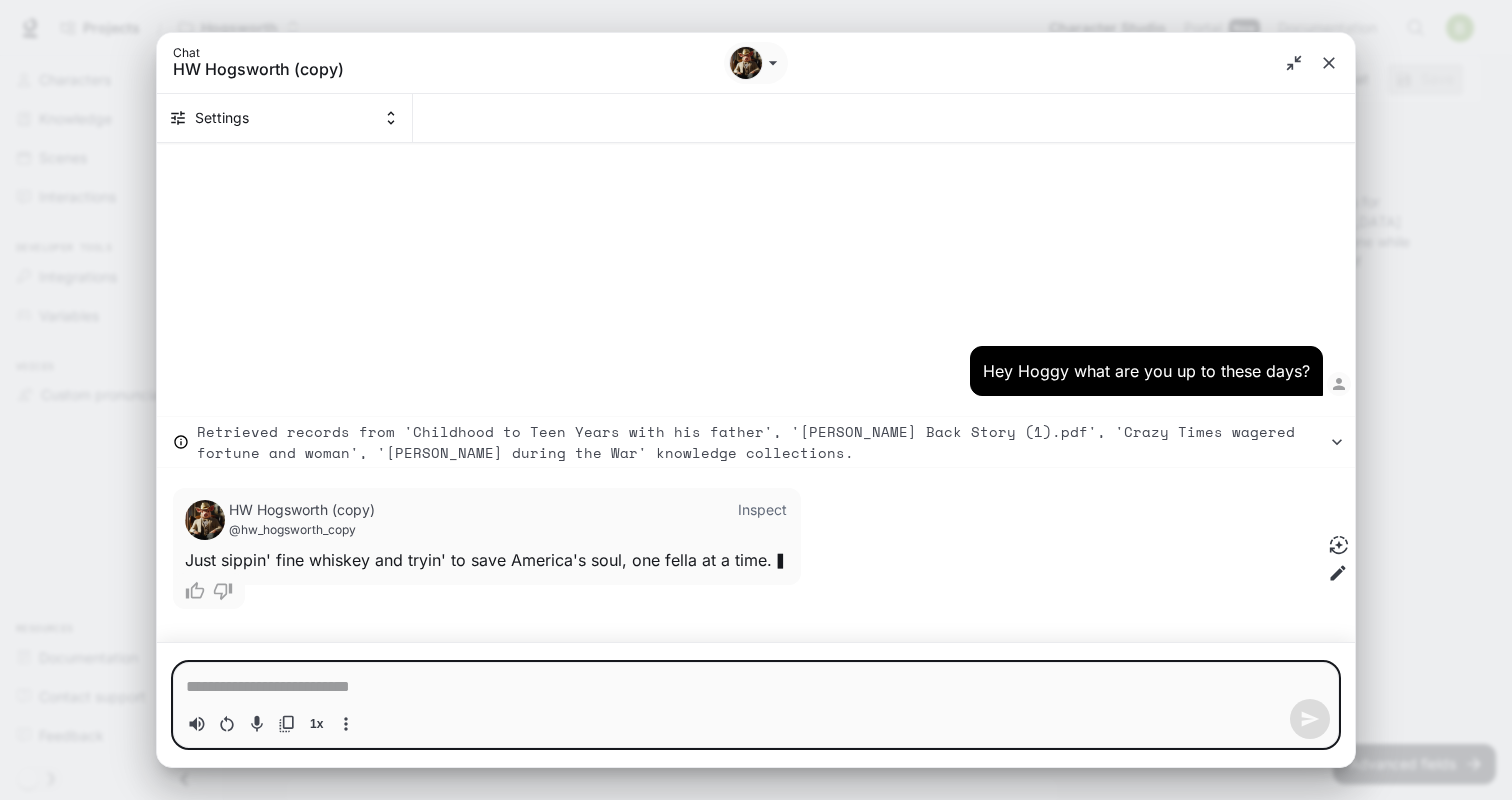 type on "*" 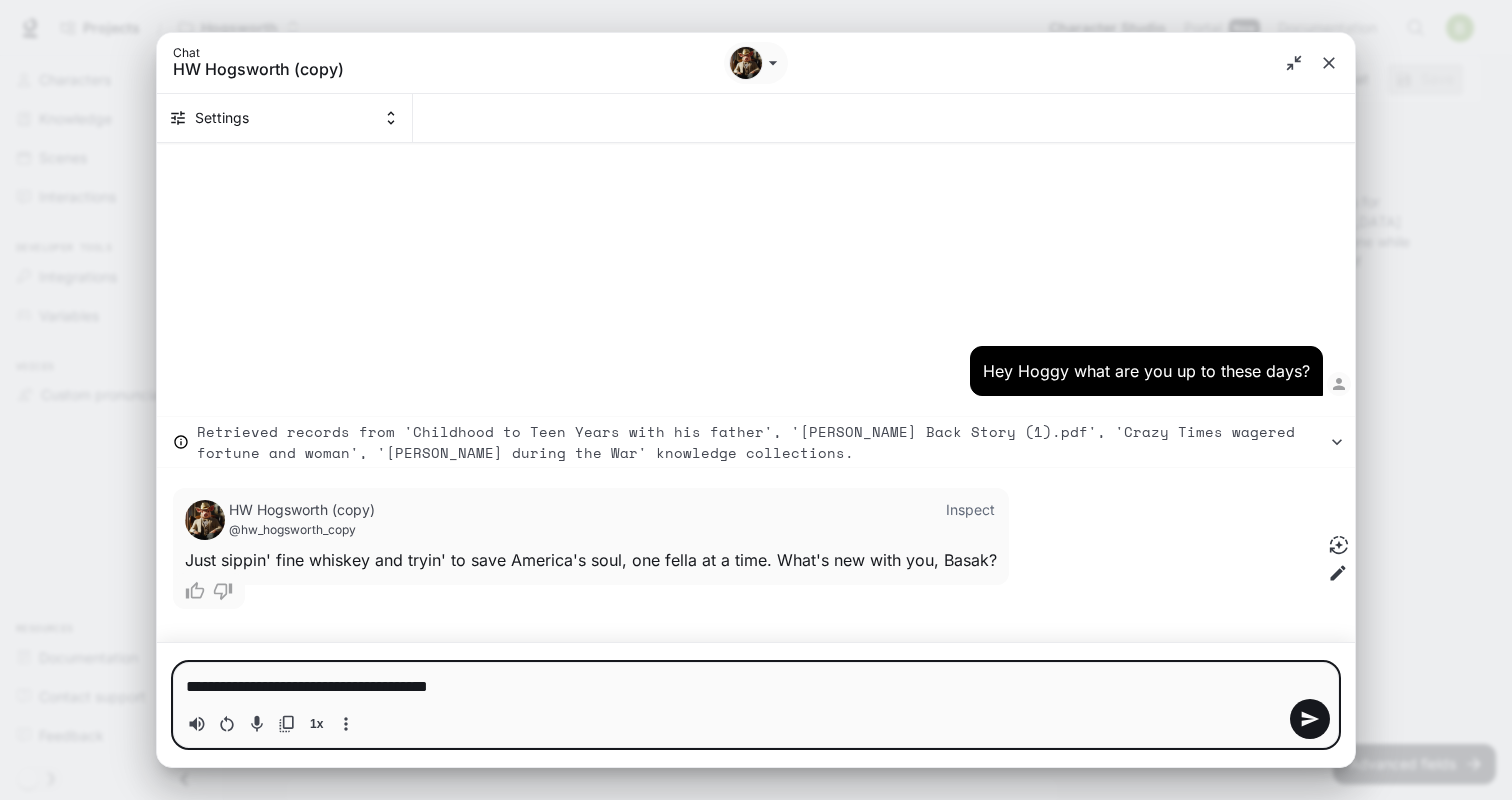 type on "**********" 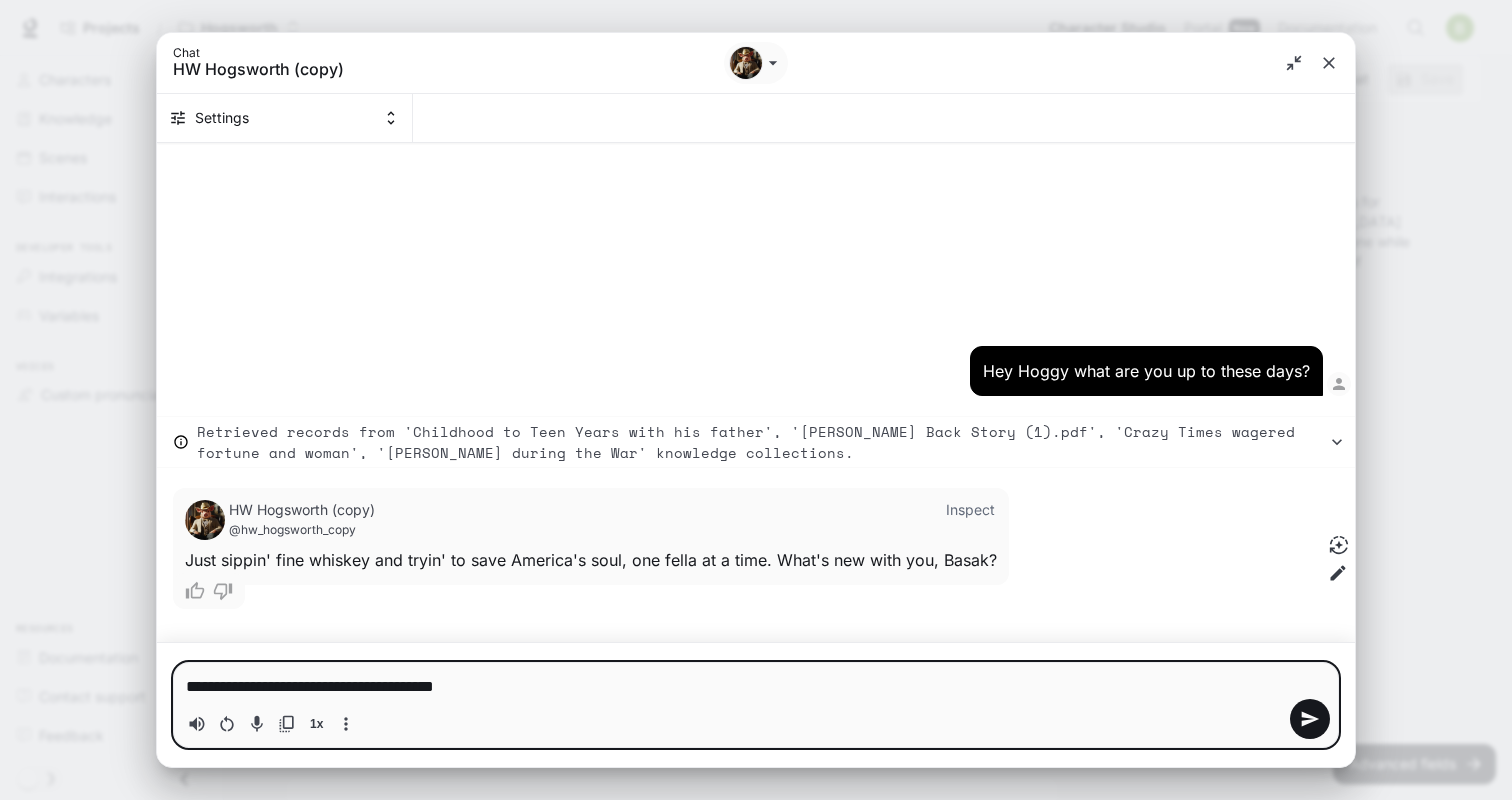 type on "**********" 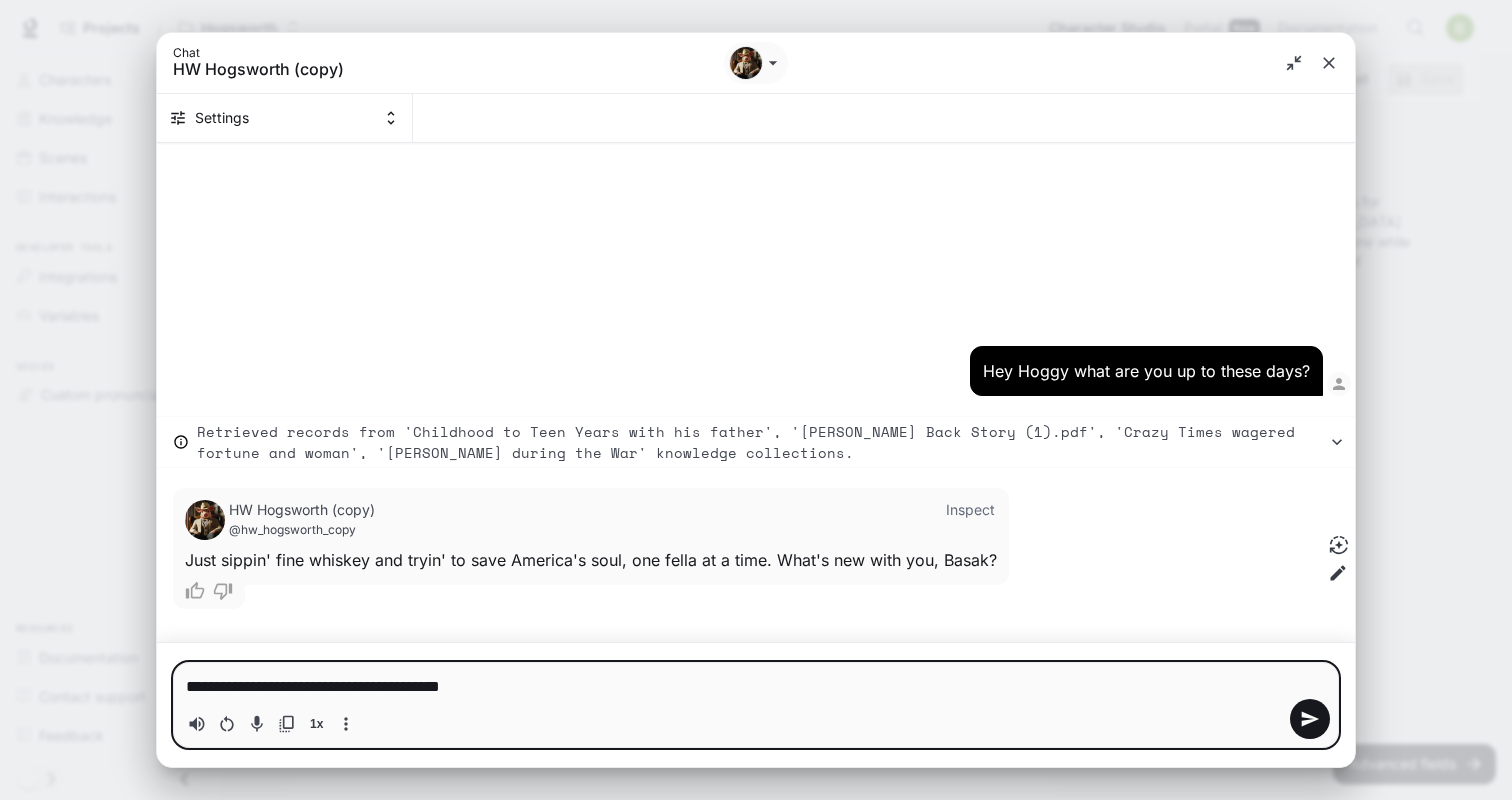 type on "**********" 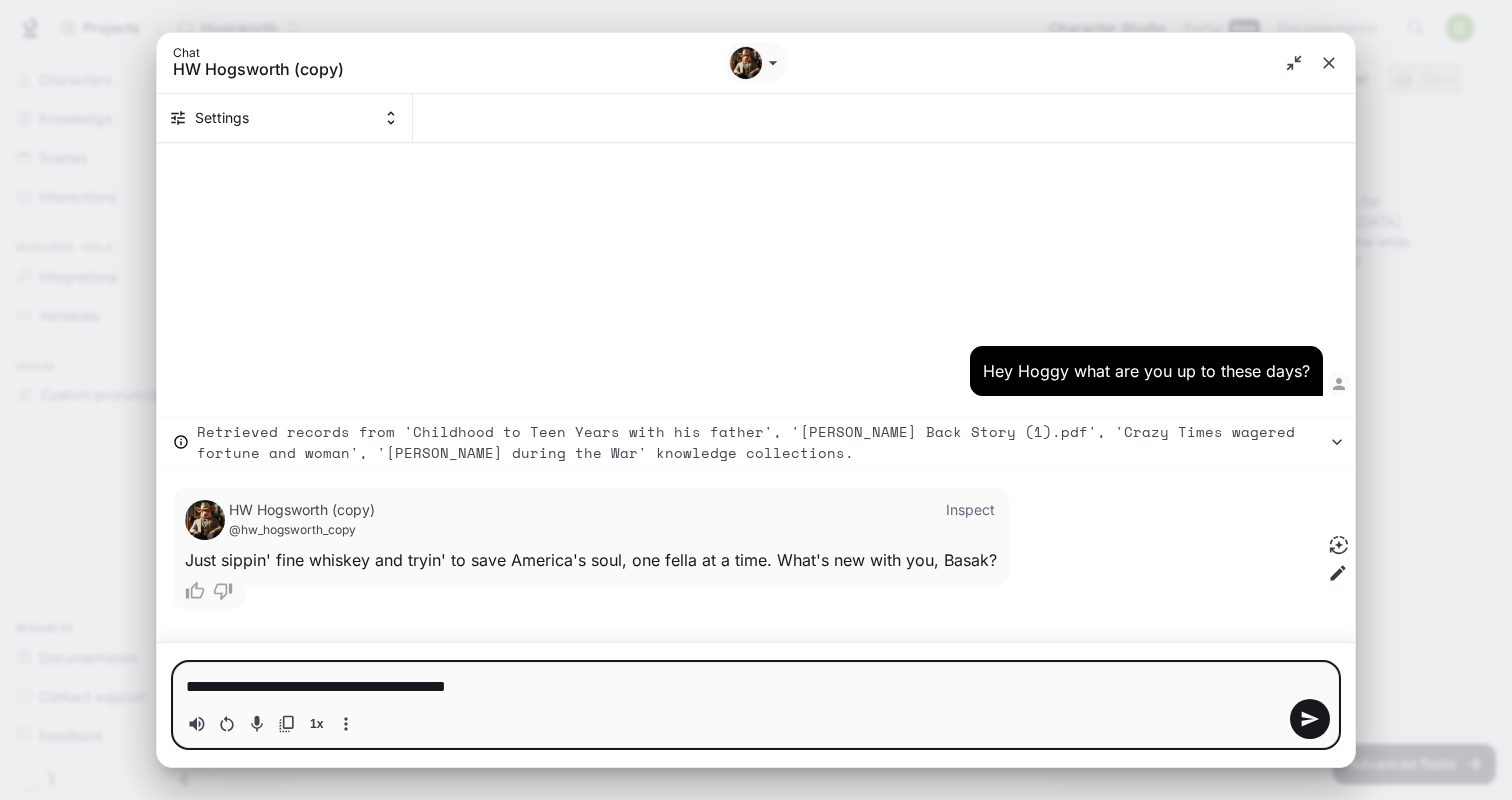 type on "**********" 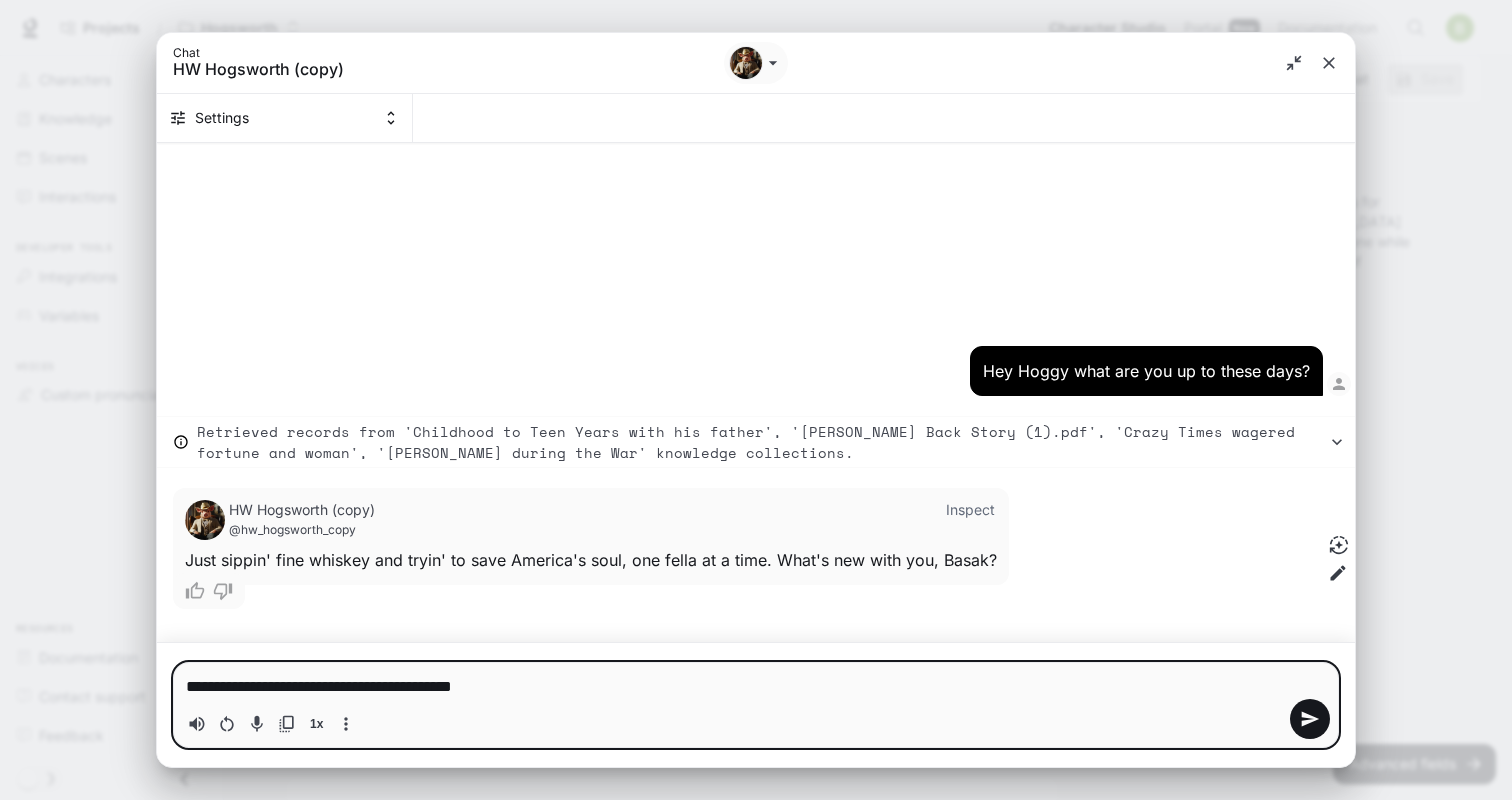 type on "**********" 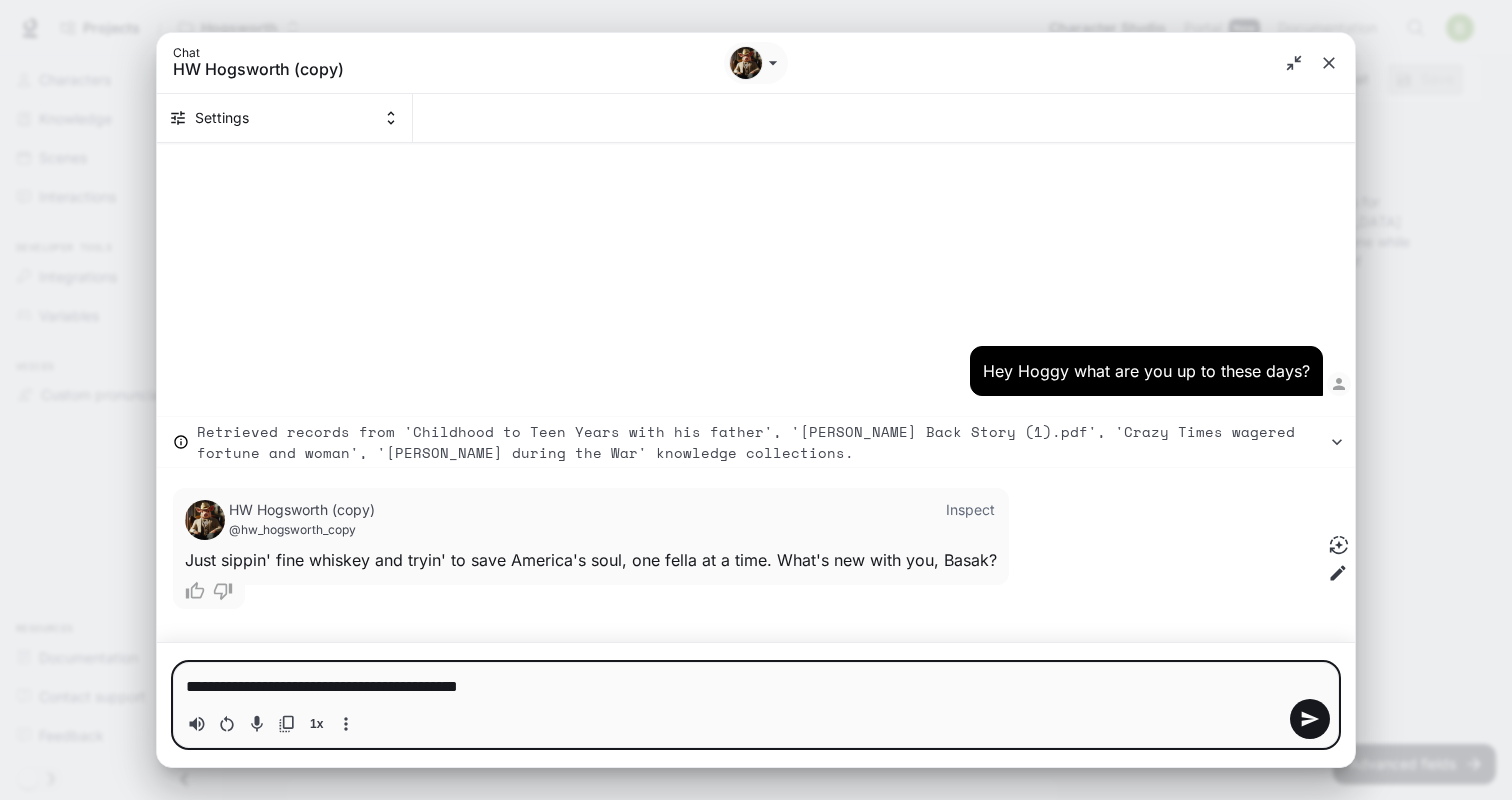 type on "*" 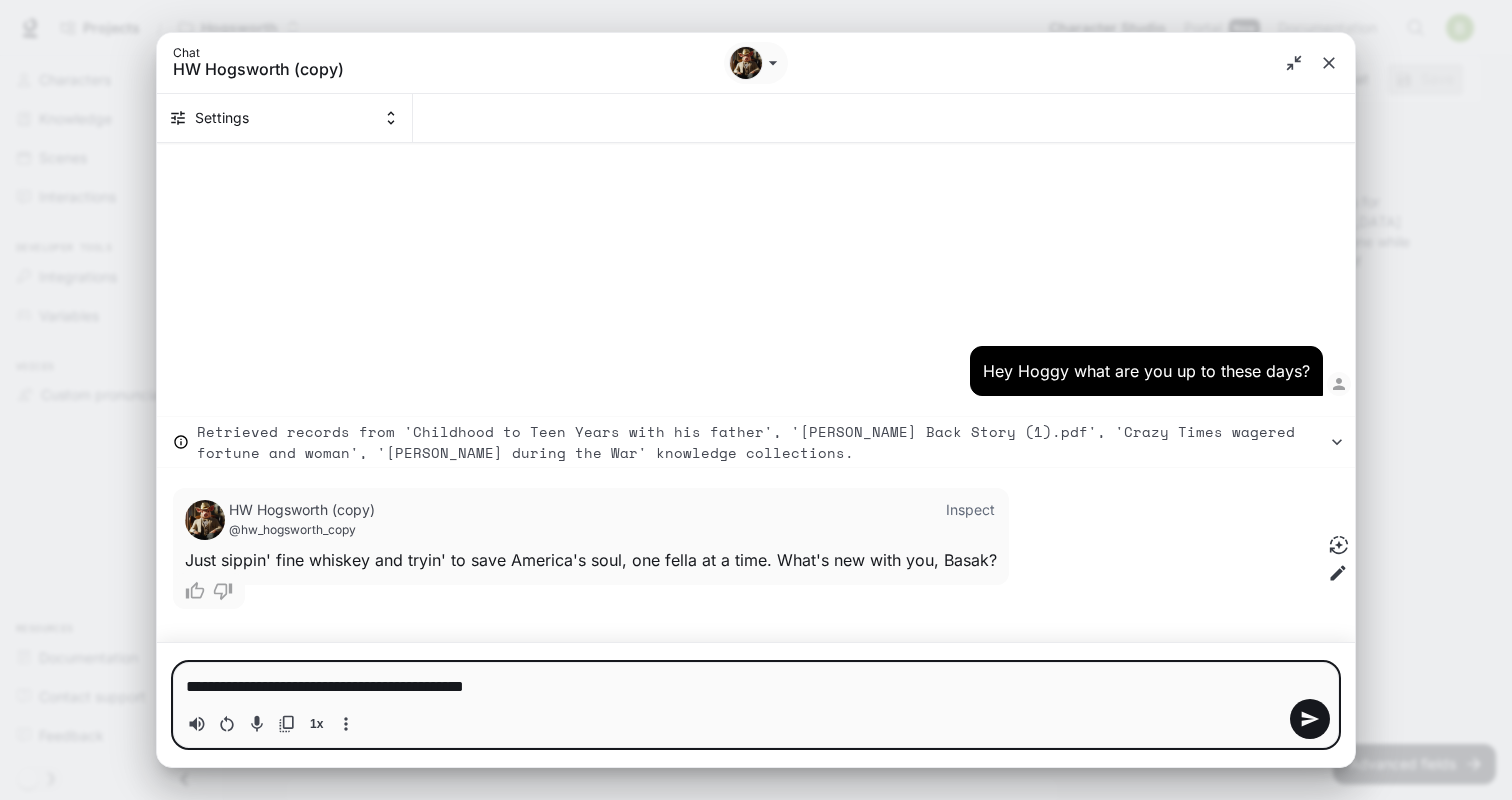 type on "**********" 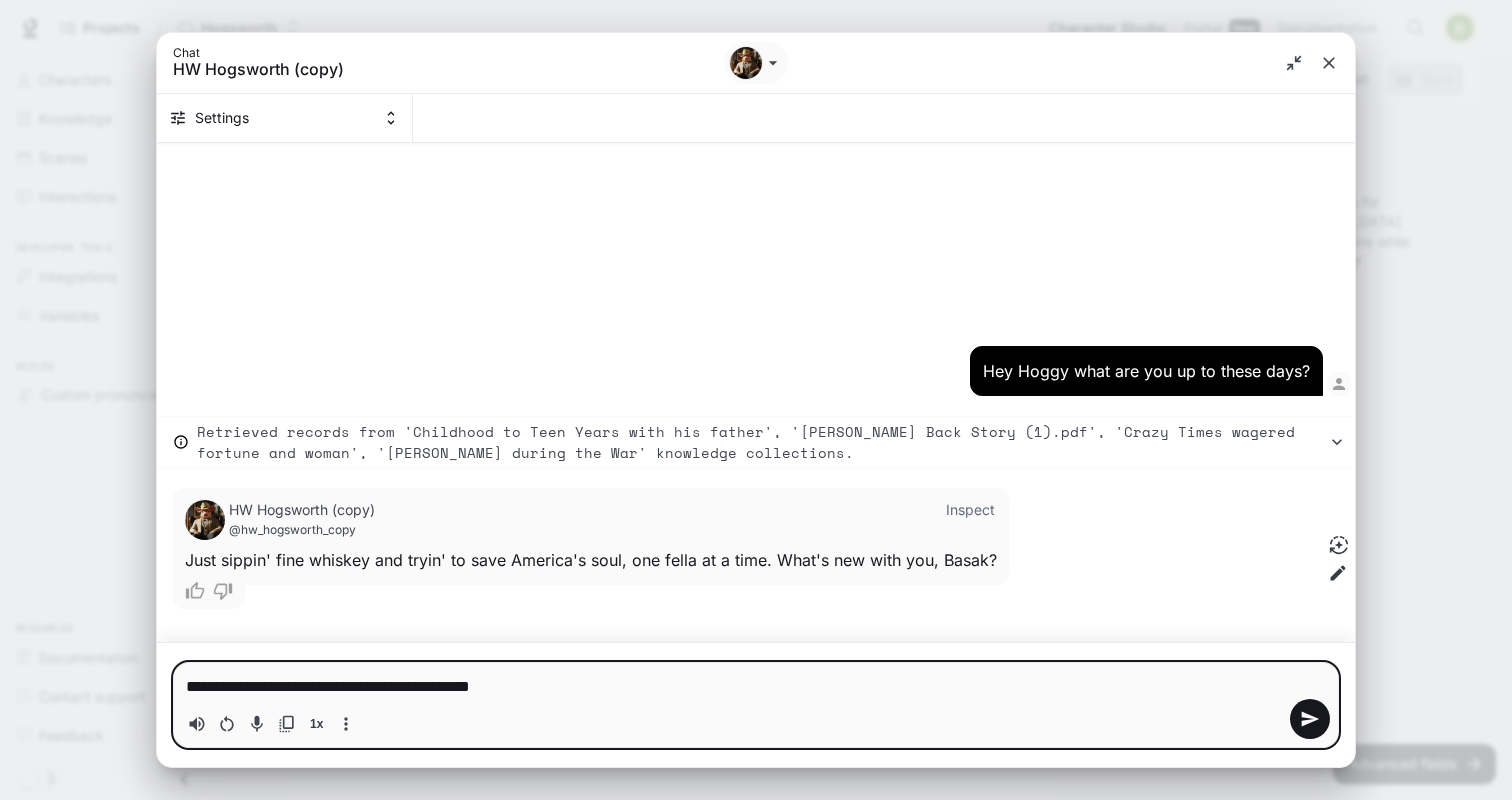 type on "**********" 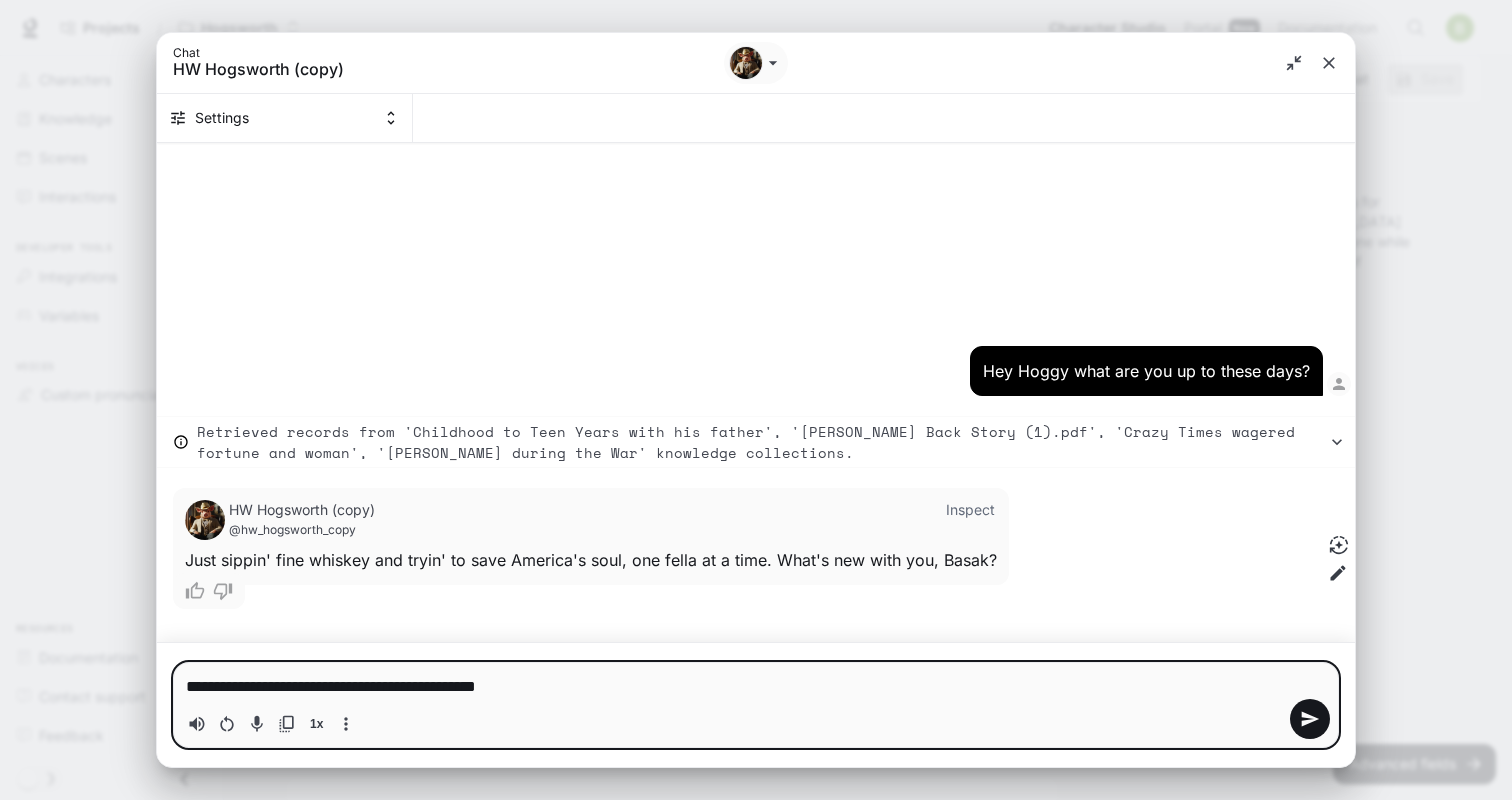 type on "**********" 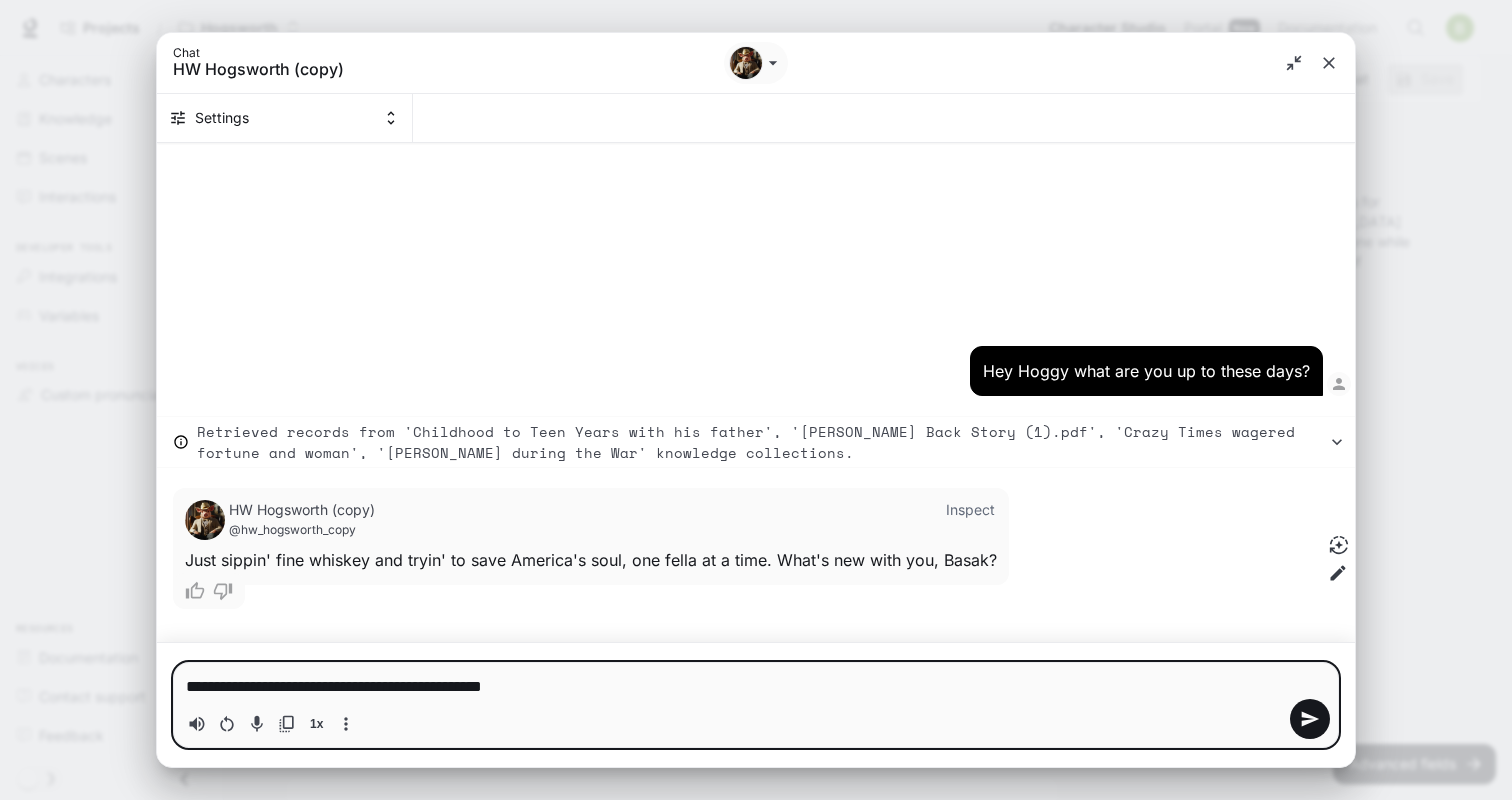 type on "**********" 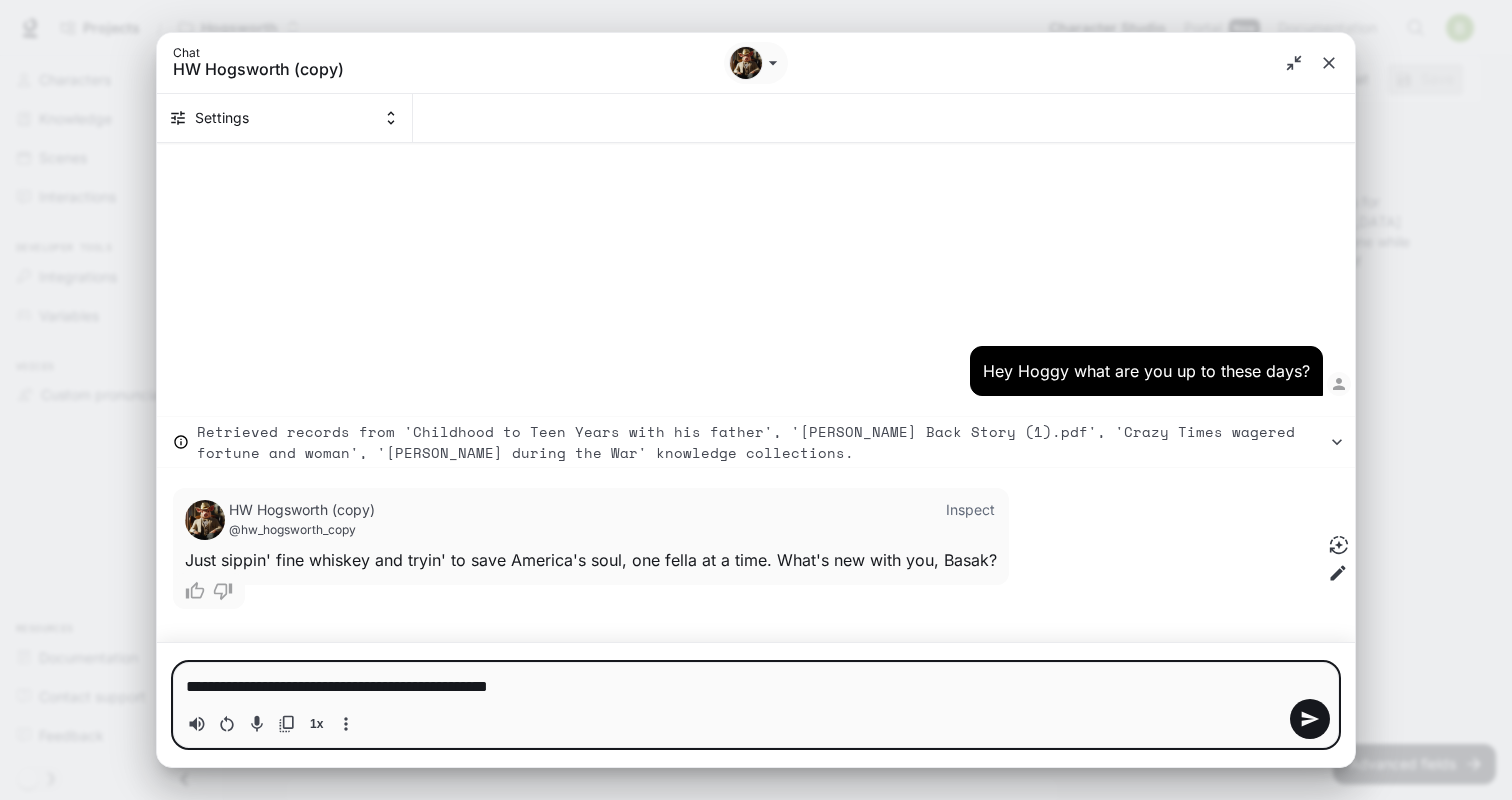 type on "**********" 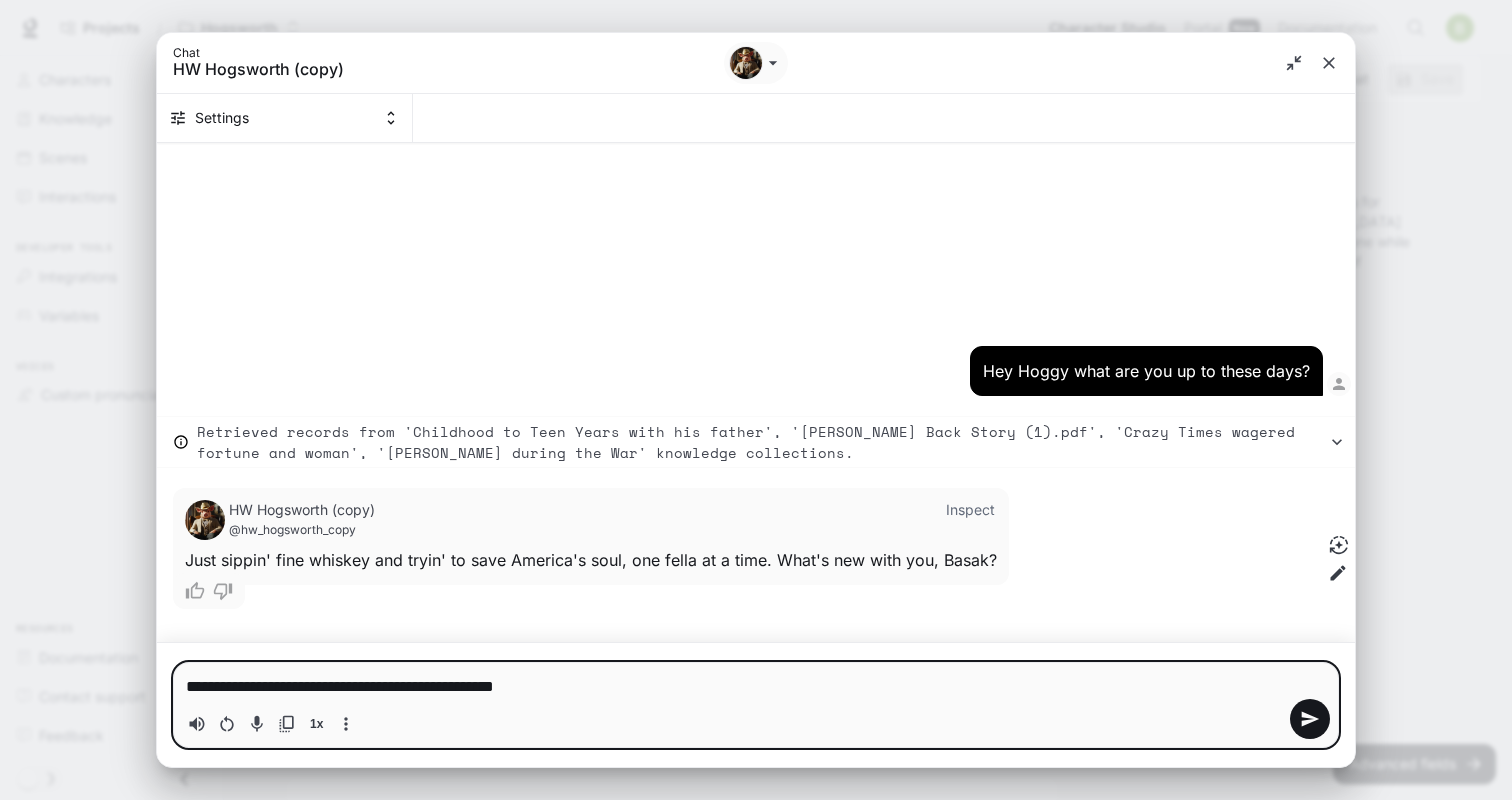 type on "**********" 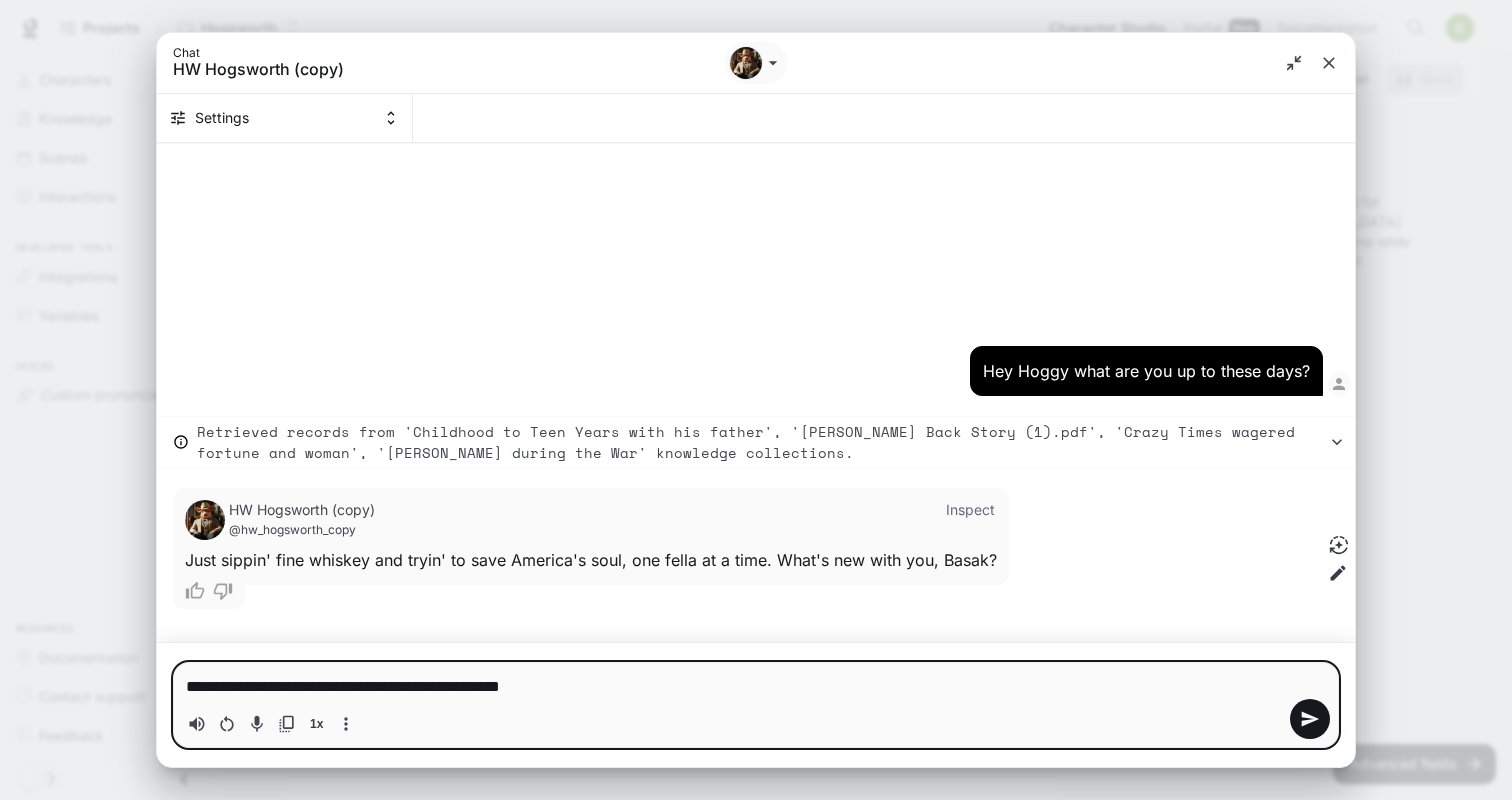 type on "**********" 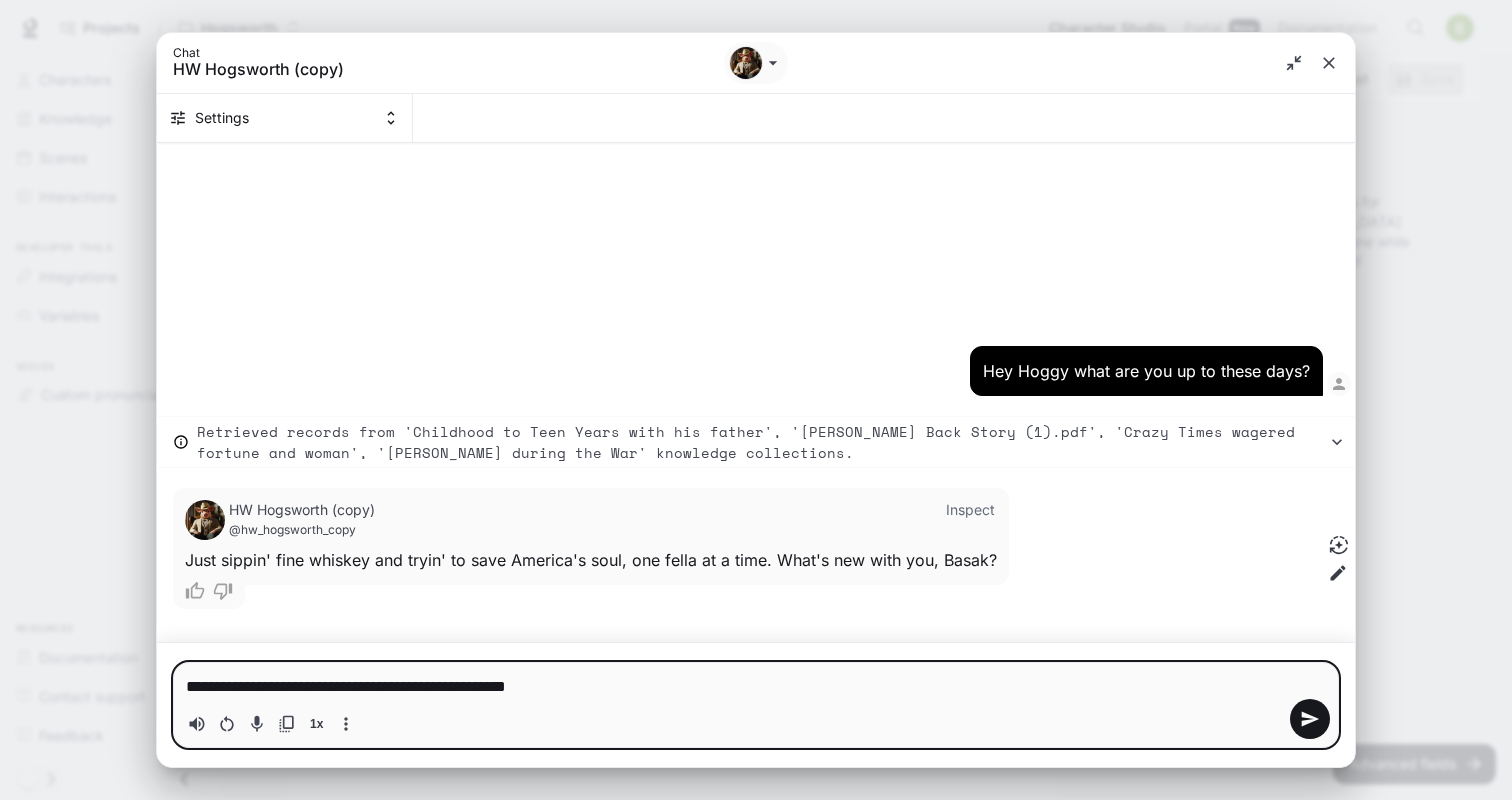 type on "**********" 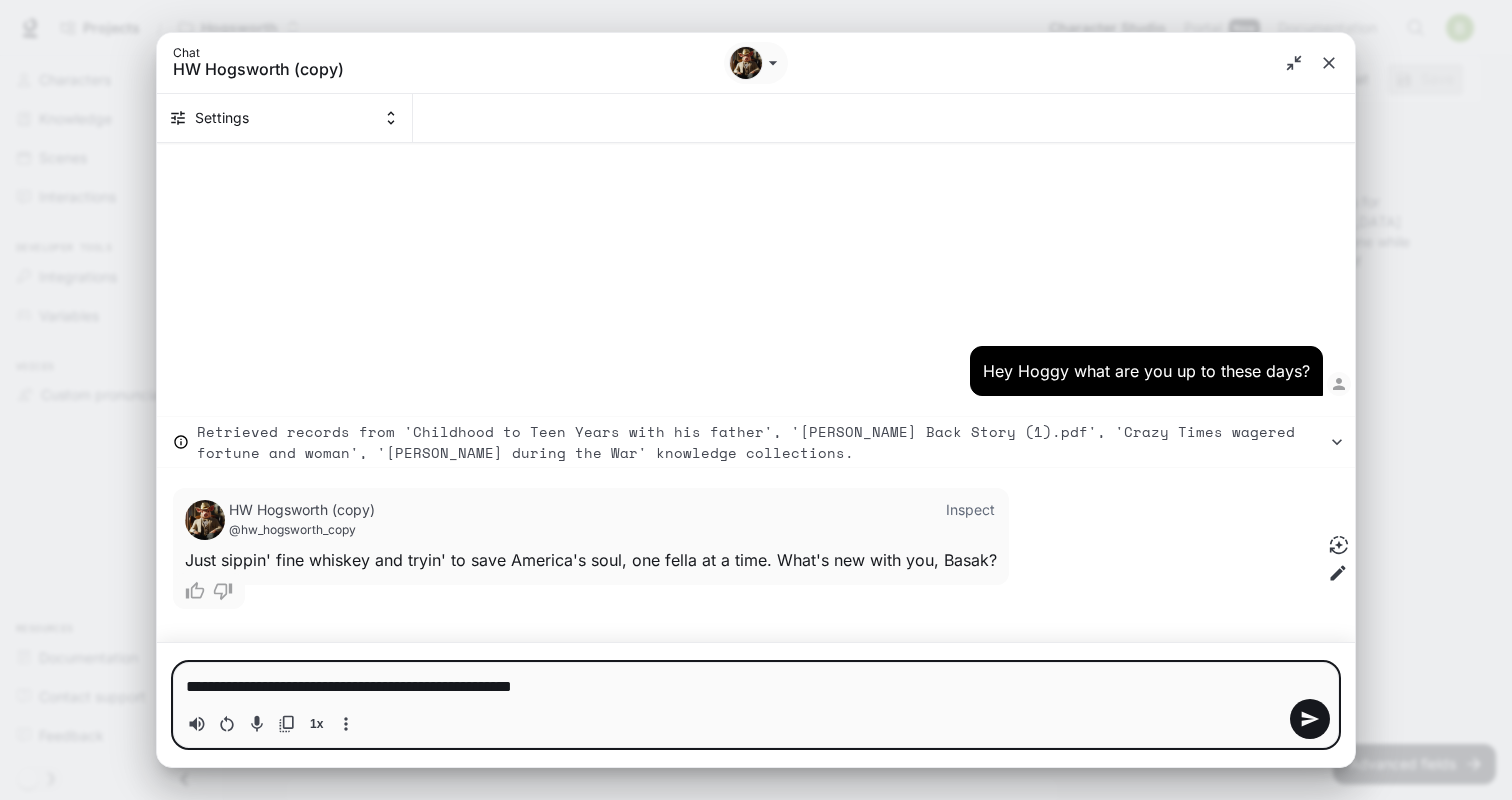 type on "**********" 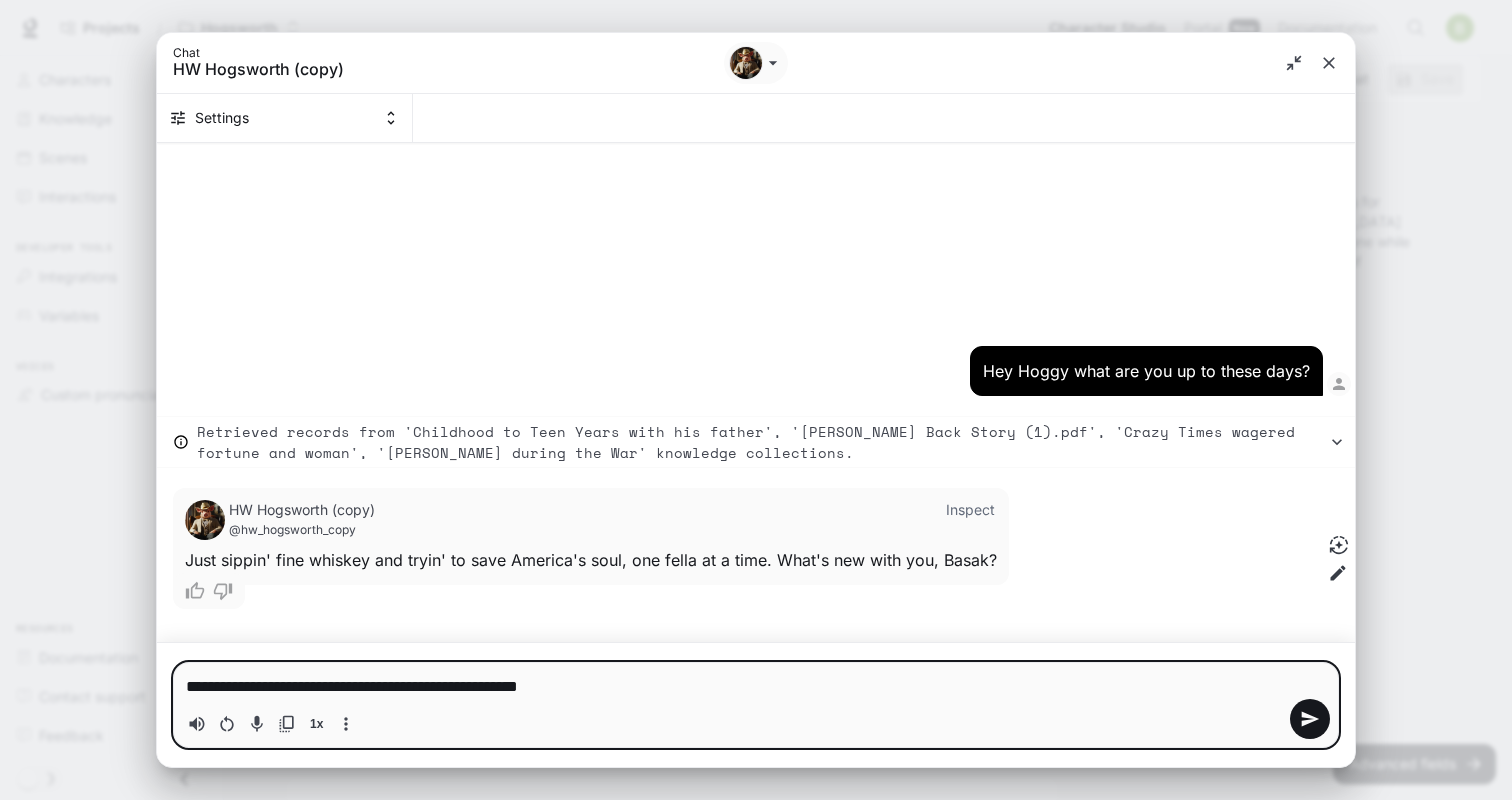type on "**********" 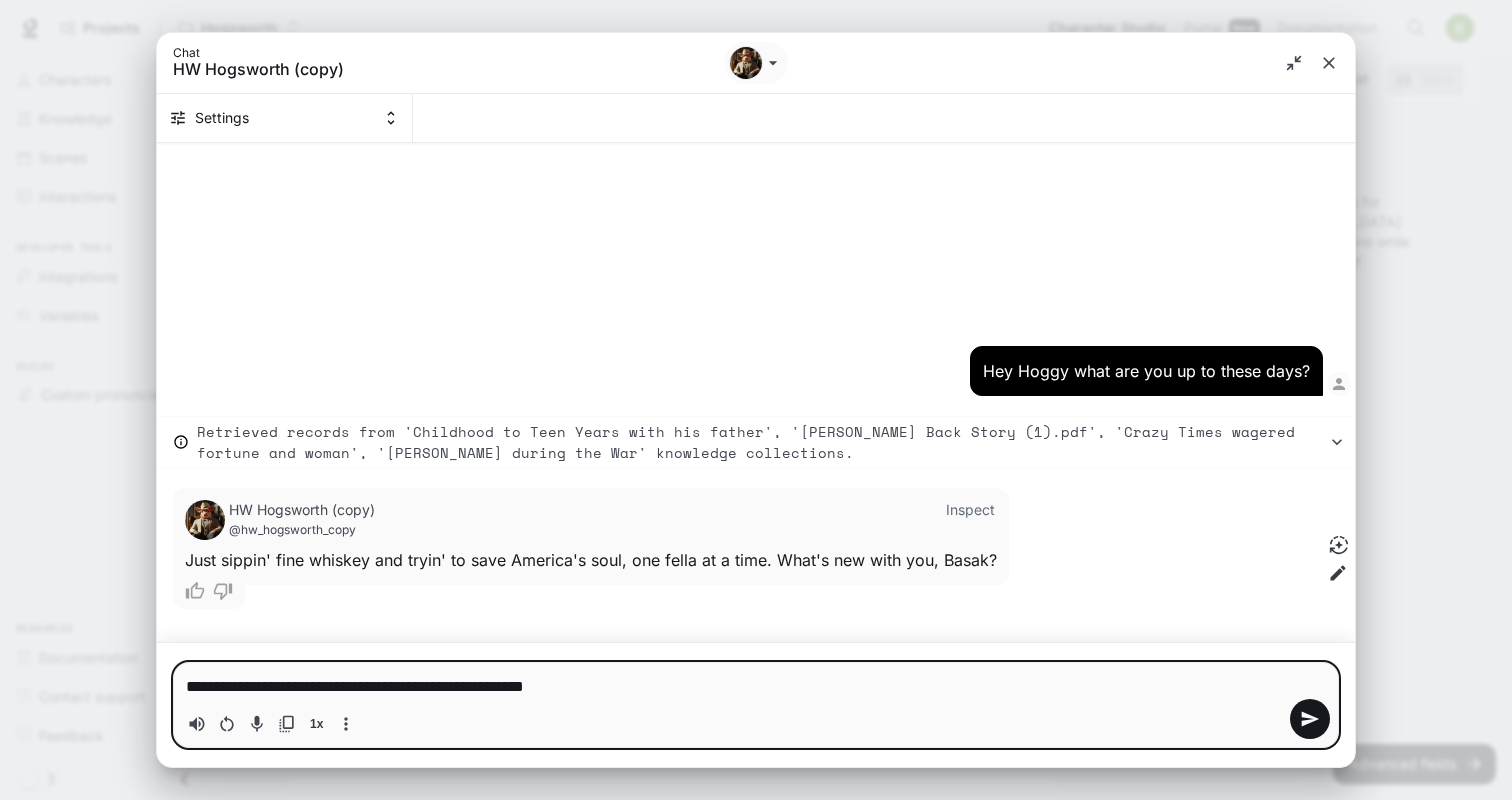 type 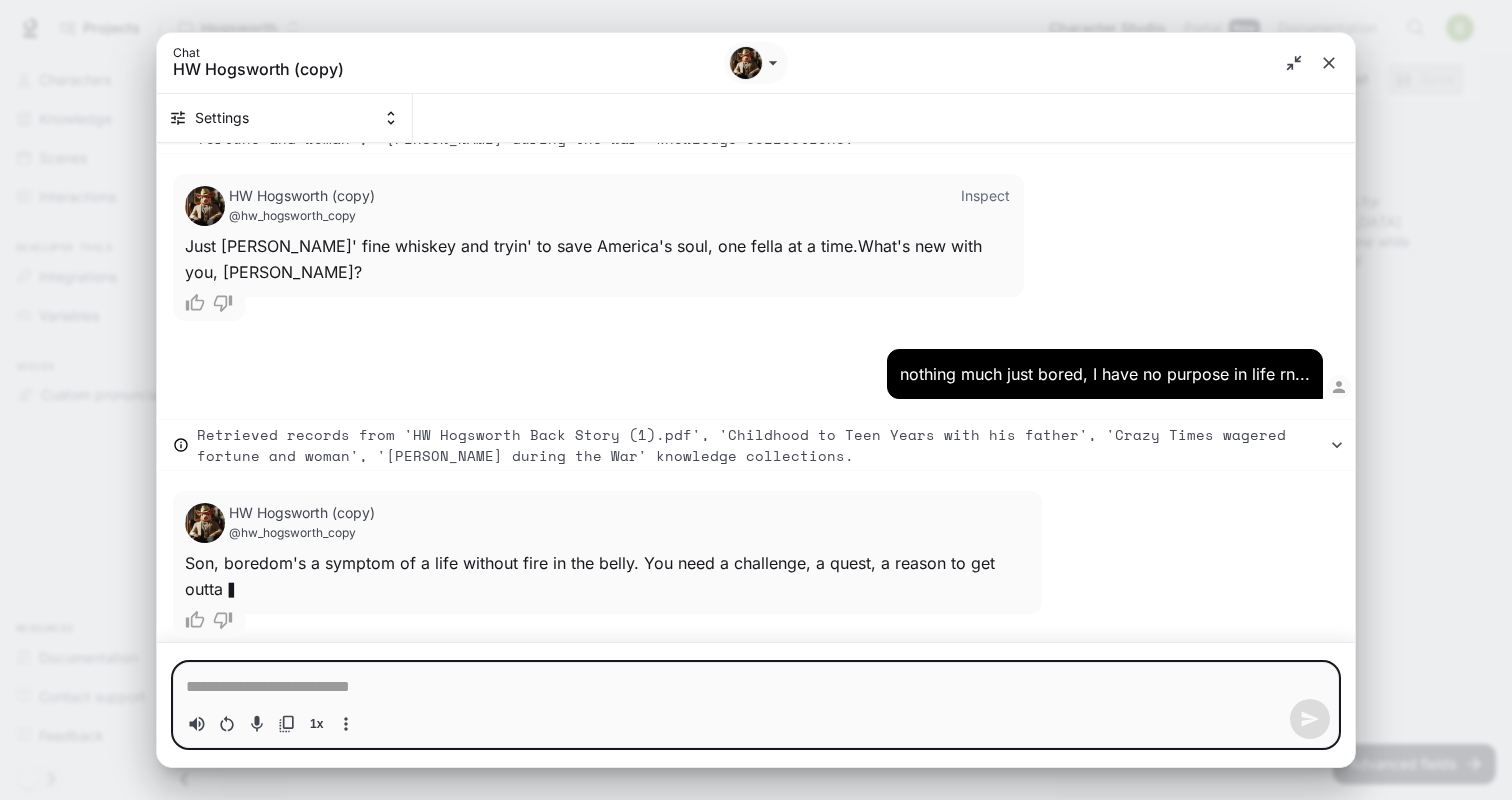scroll, scrollTop: 126, scrollLeft: 0, axis: vertical 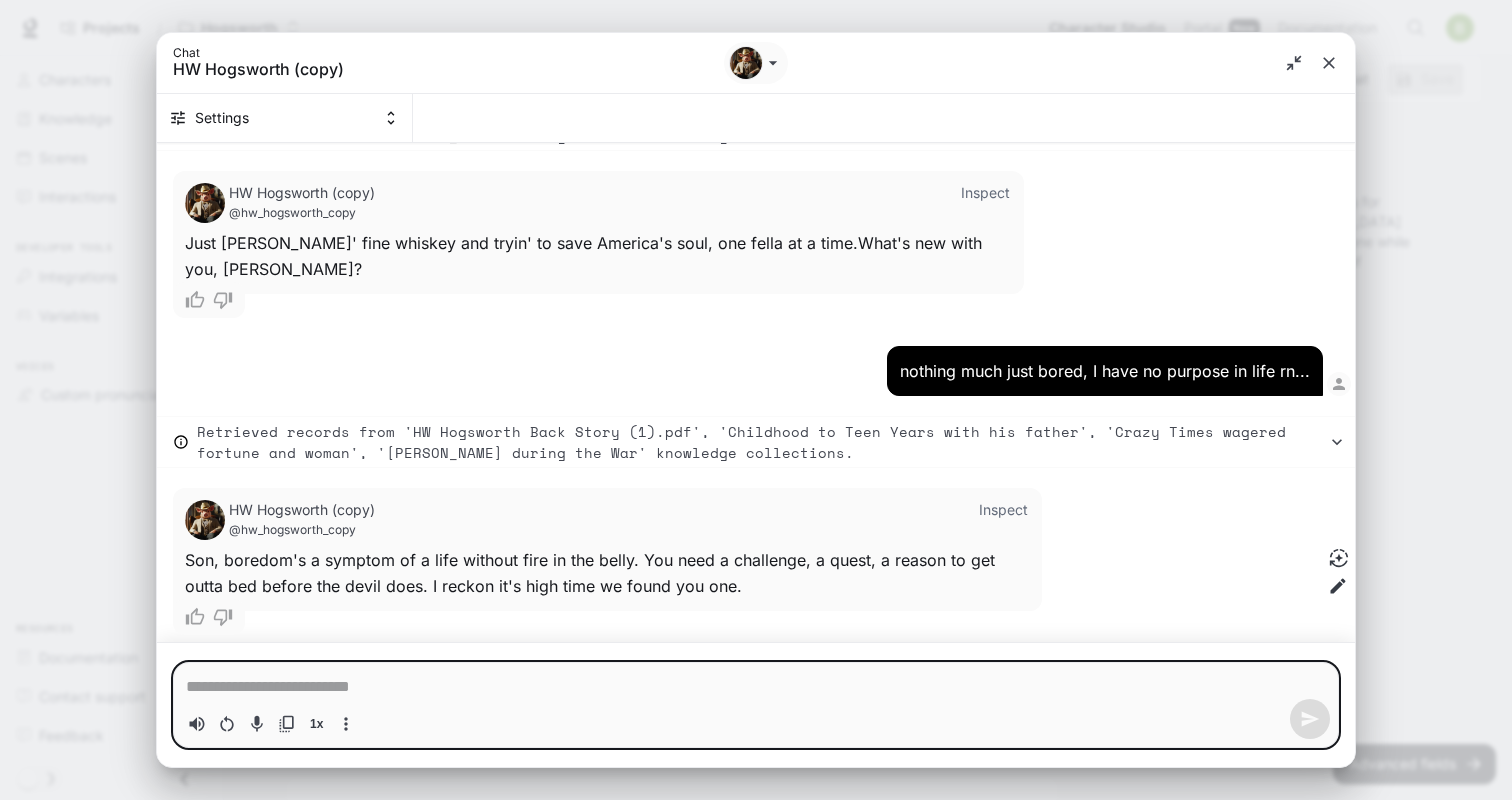 type on "*" 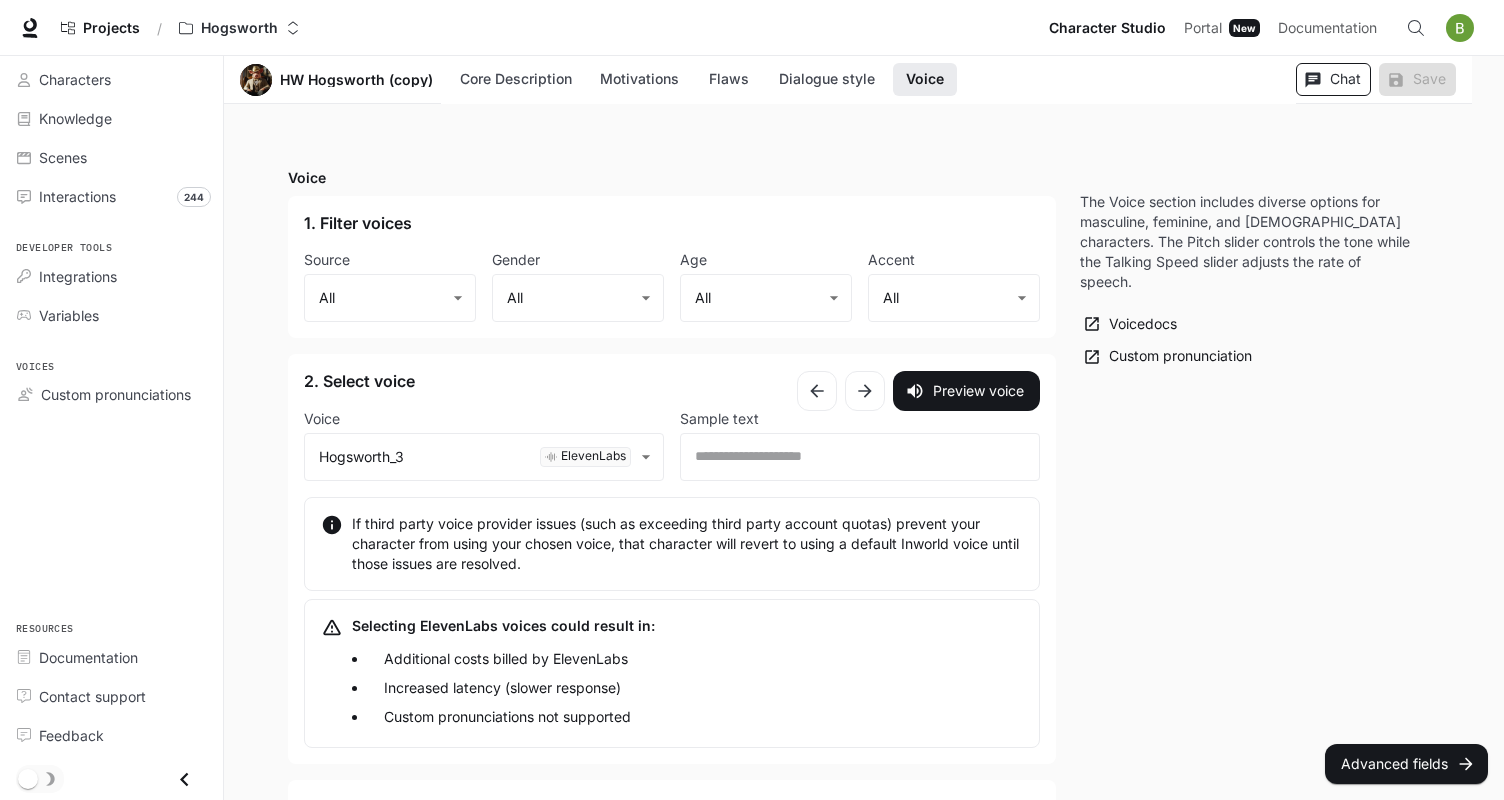 click on "Chat" at bounding box center [1333, 79] 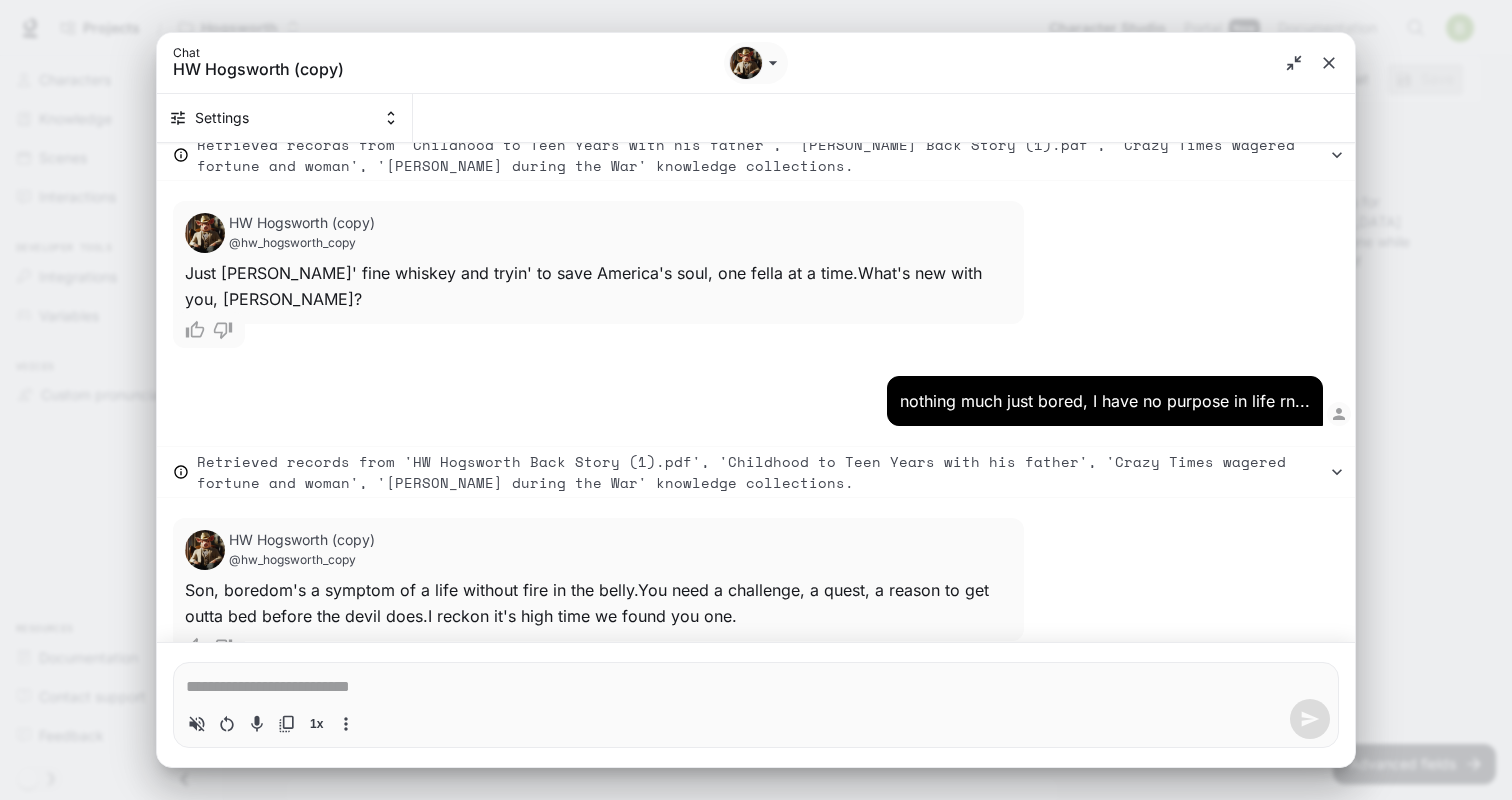 type on "*" 